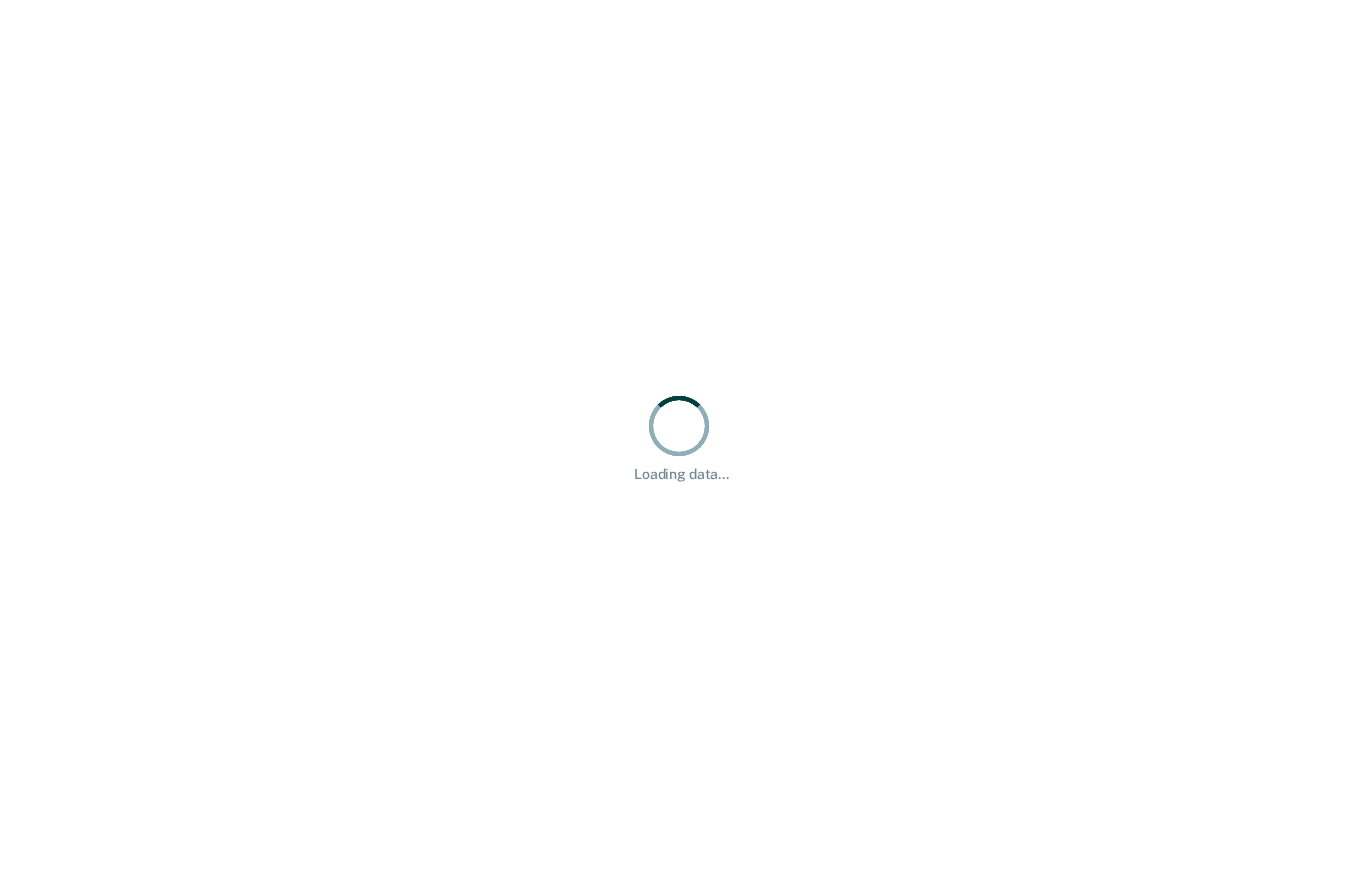 scroll, scrollTop: 0, scrollLeft: 0, axis: both 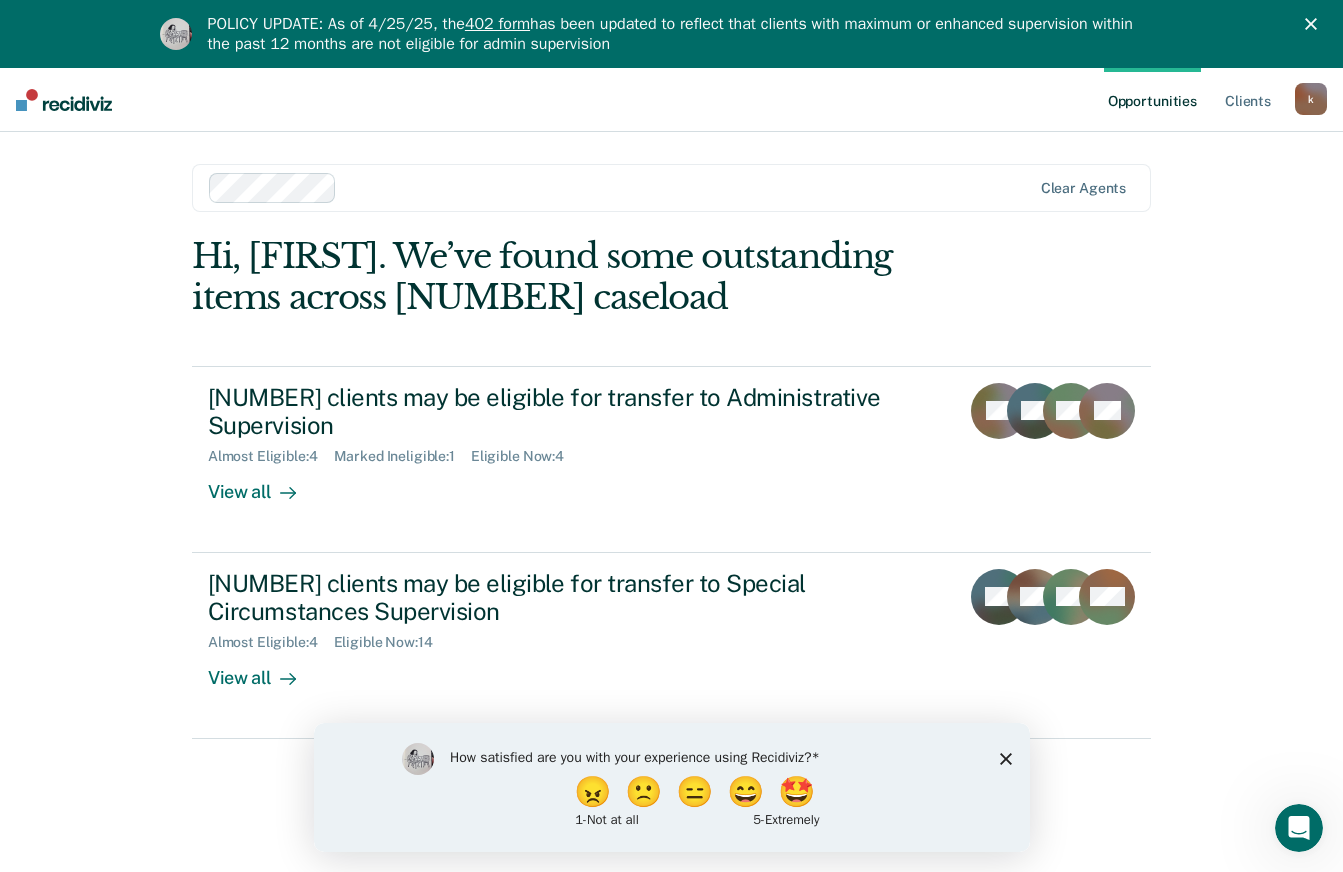 click on "How satisfied are you with your experience using Recidiviz? 😠 🙁 😑 😄 🤩 1  -  Not at all 5  -  Extremely" at bounding box center [671, 786] 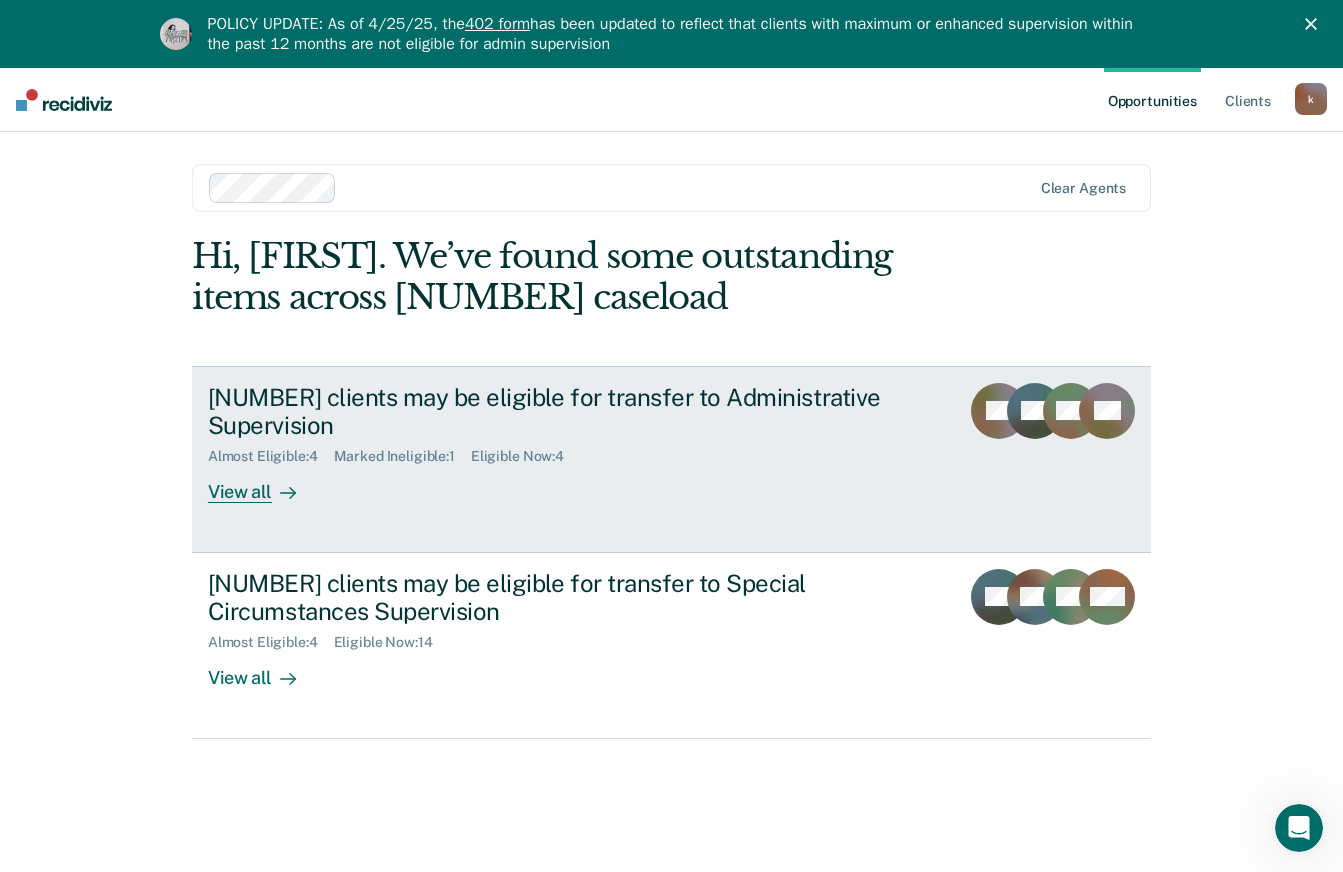 click on "[NUMBER] clients may be eligible for transfer to Administrative Supervision Almost Eligible : [NUMBER] Marked Ineligible : [NUMBER] Eligible Now : [NUMBER] View all RB HD MC + [NUMBER]" at bounding box center [671, 459] 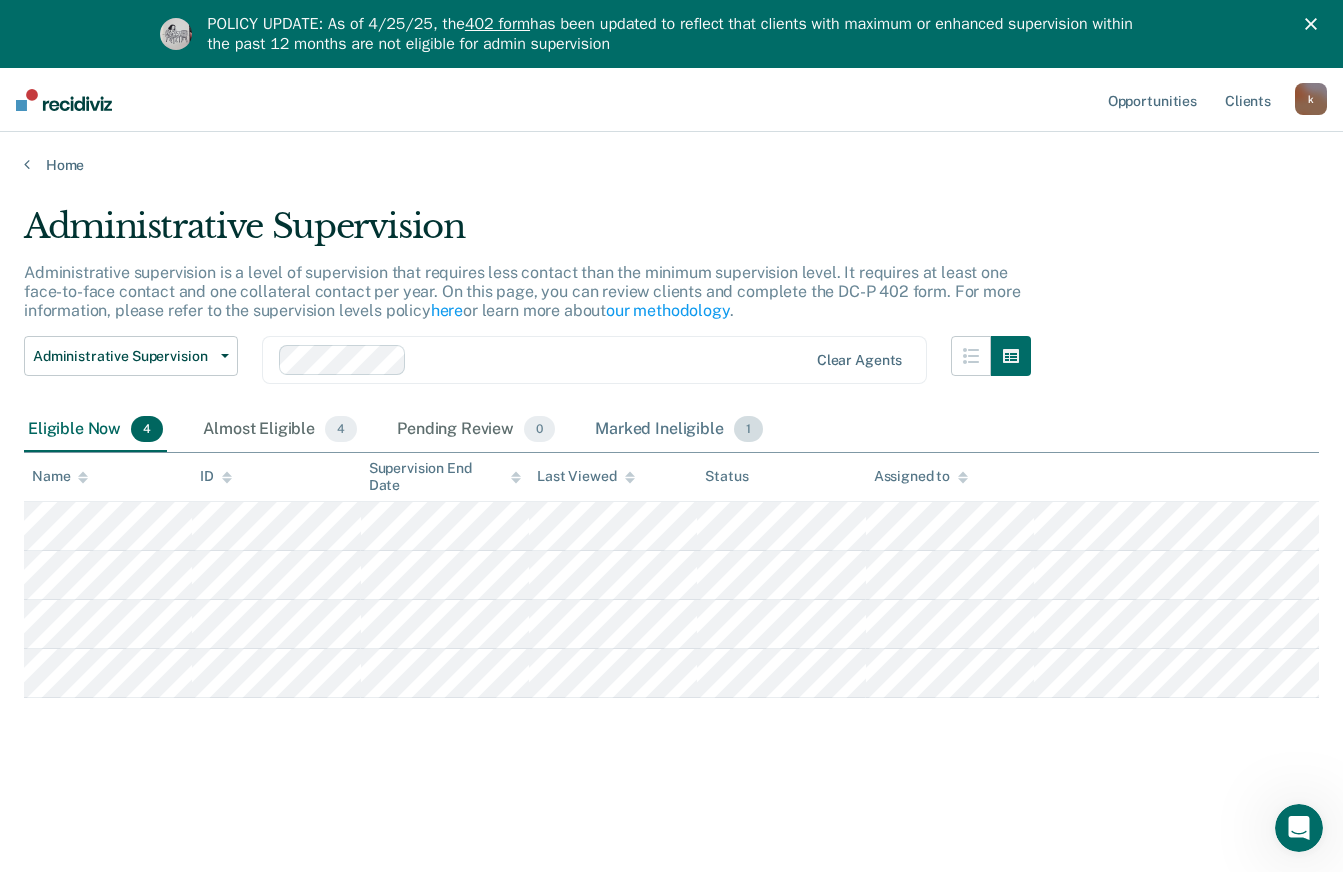click on "Marked Ineligible 1" at bounding box center [679, 430] 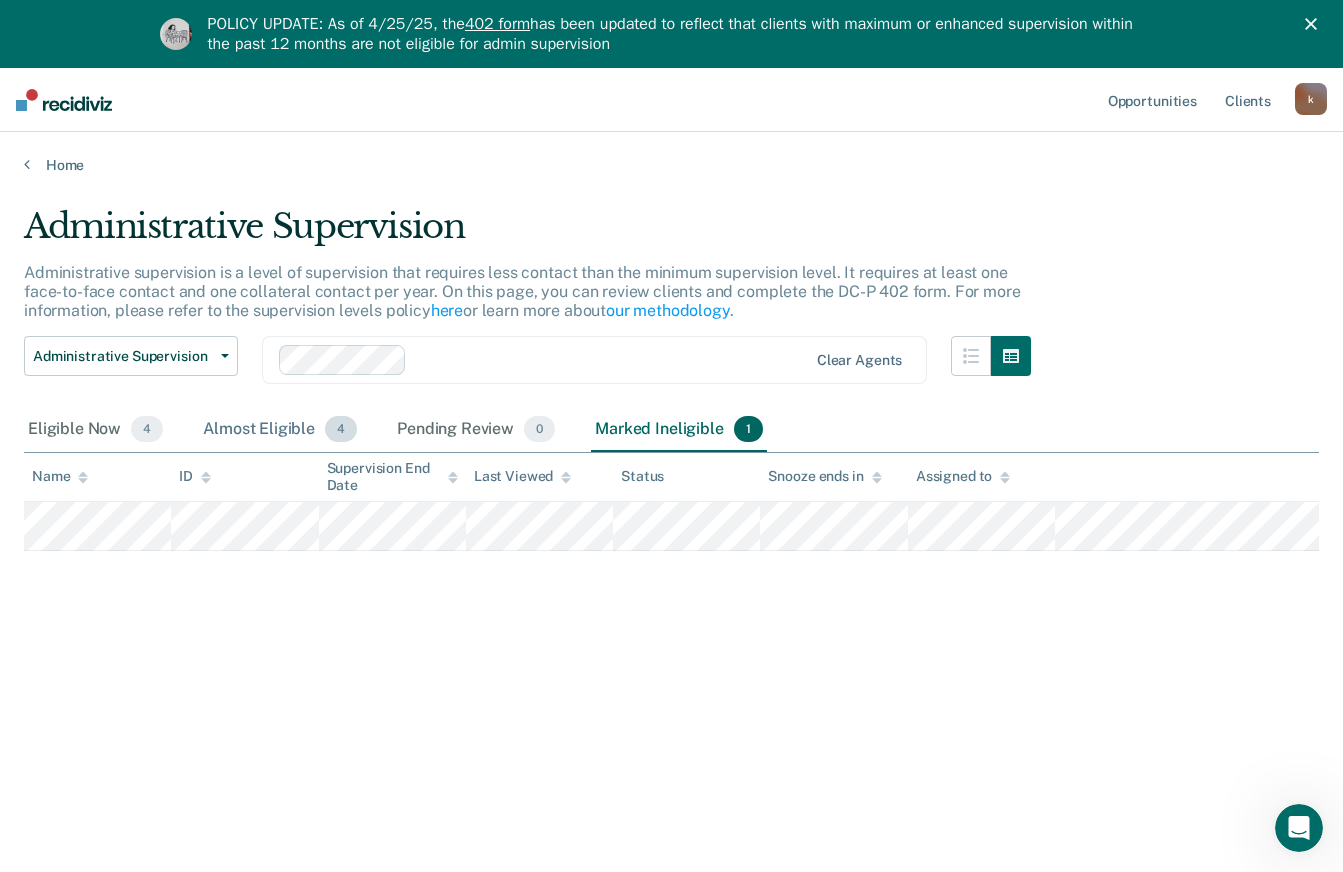click on "Almost Eligible 4" at bounding box center (280, 430) 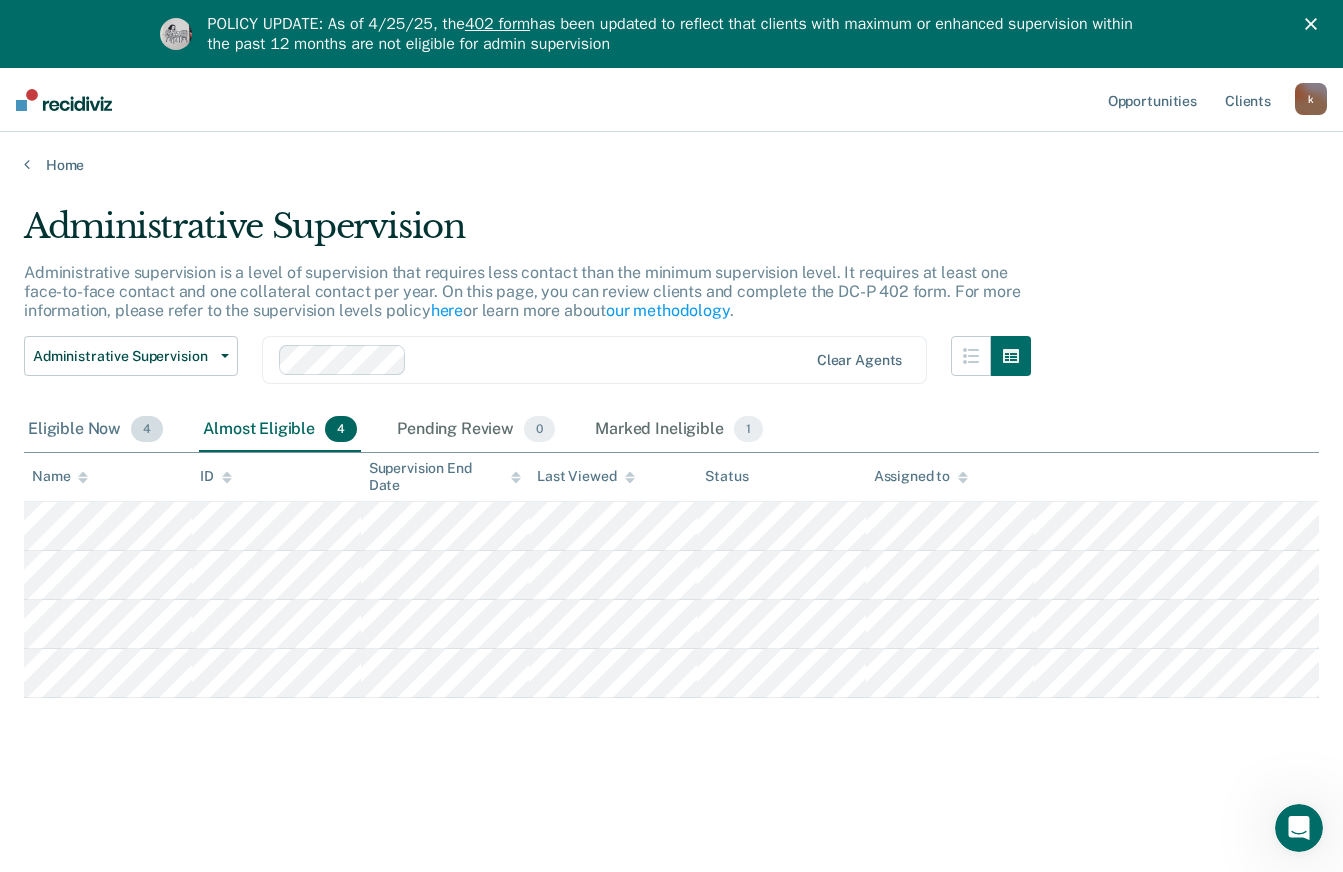 click on "Eligible Now 4" at bounding box center [95, 430] 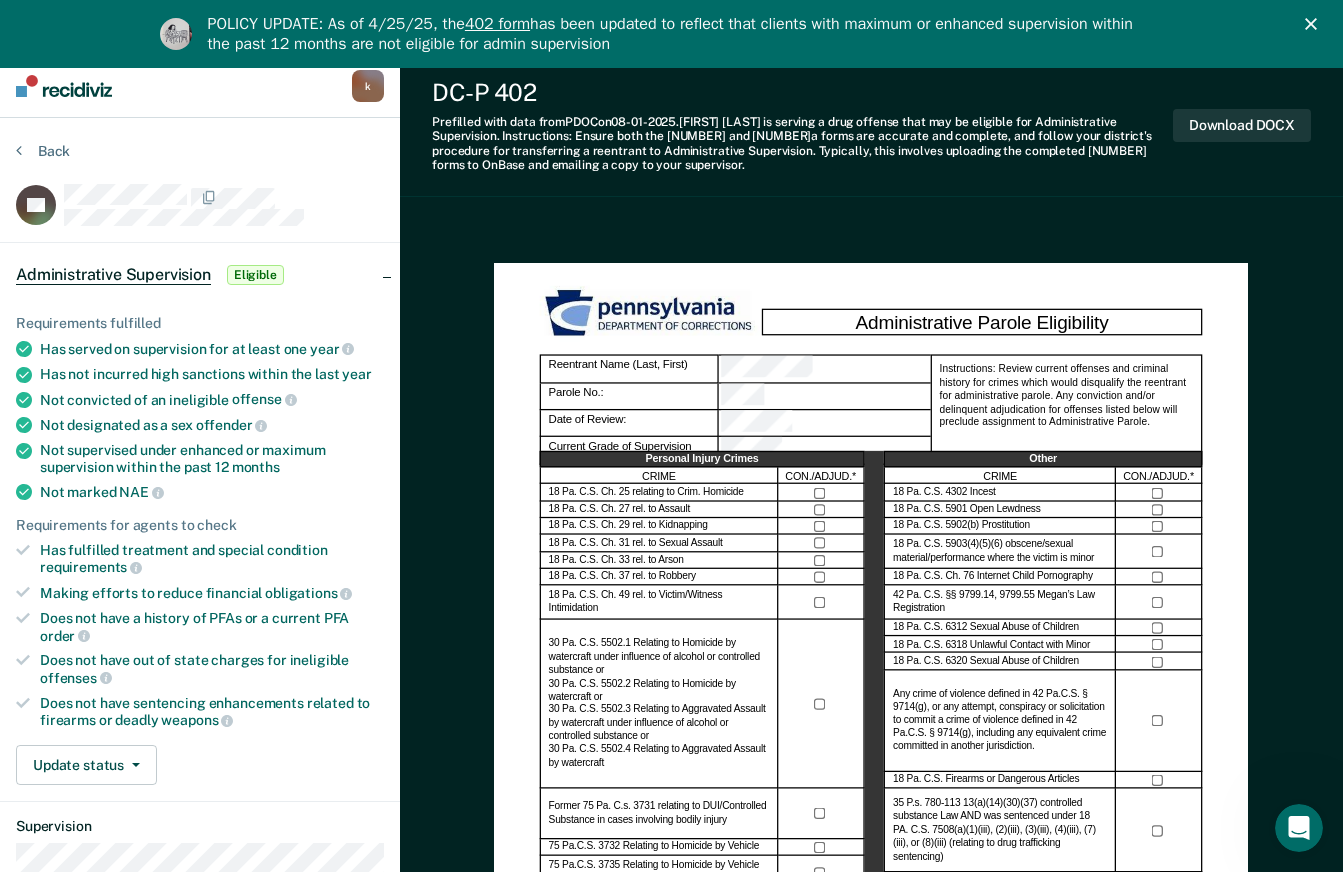 scroll, scrollTop: 0, scrollLeft: 0, axis: both 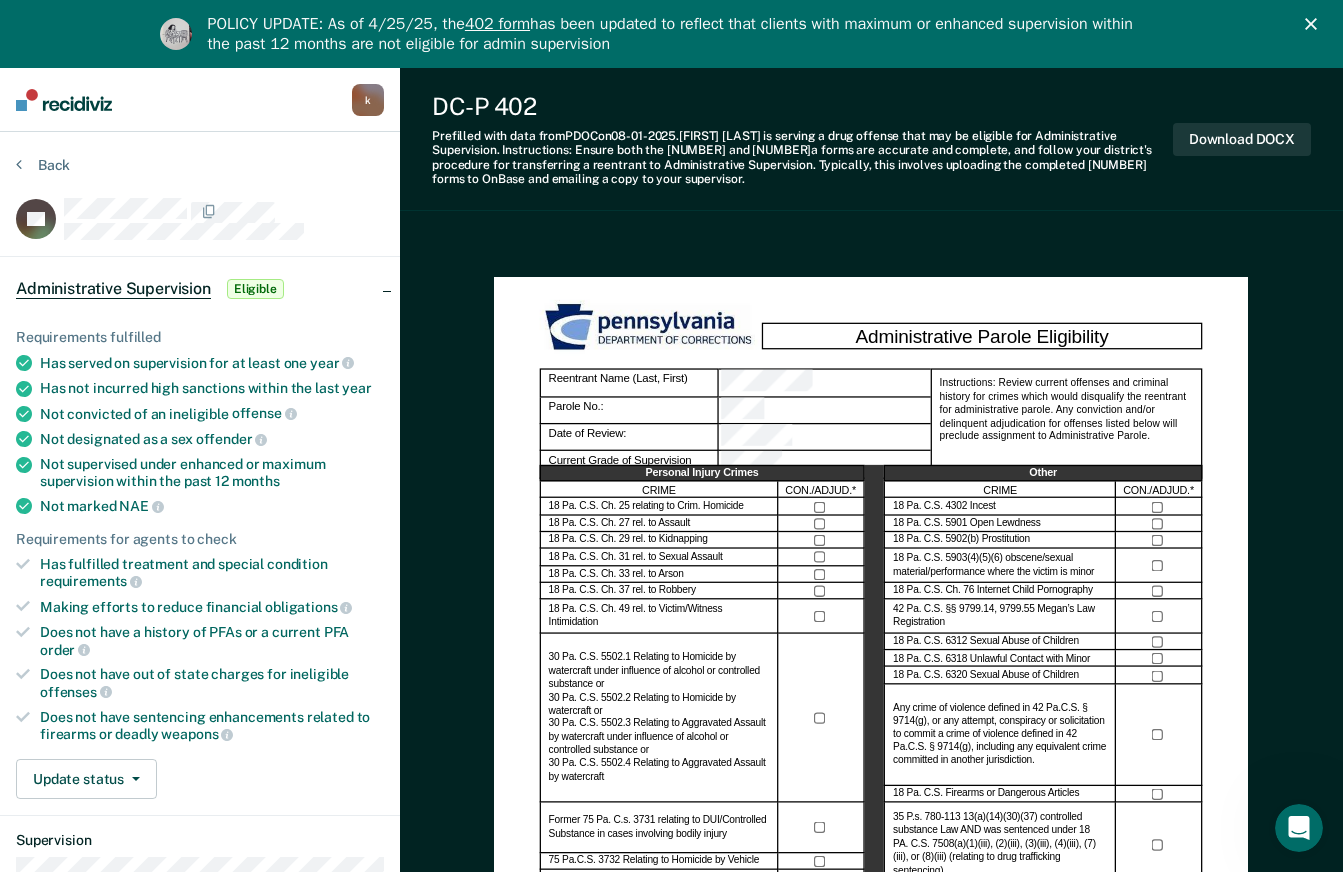 click on "POLICY UPDATE: As of 4/25/25, the  402 form  has been updated to reflect that clients with maximum or enhanced supervision within the past 12 months are not eligible for admin supervision" at bounding box center [671, 34] 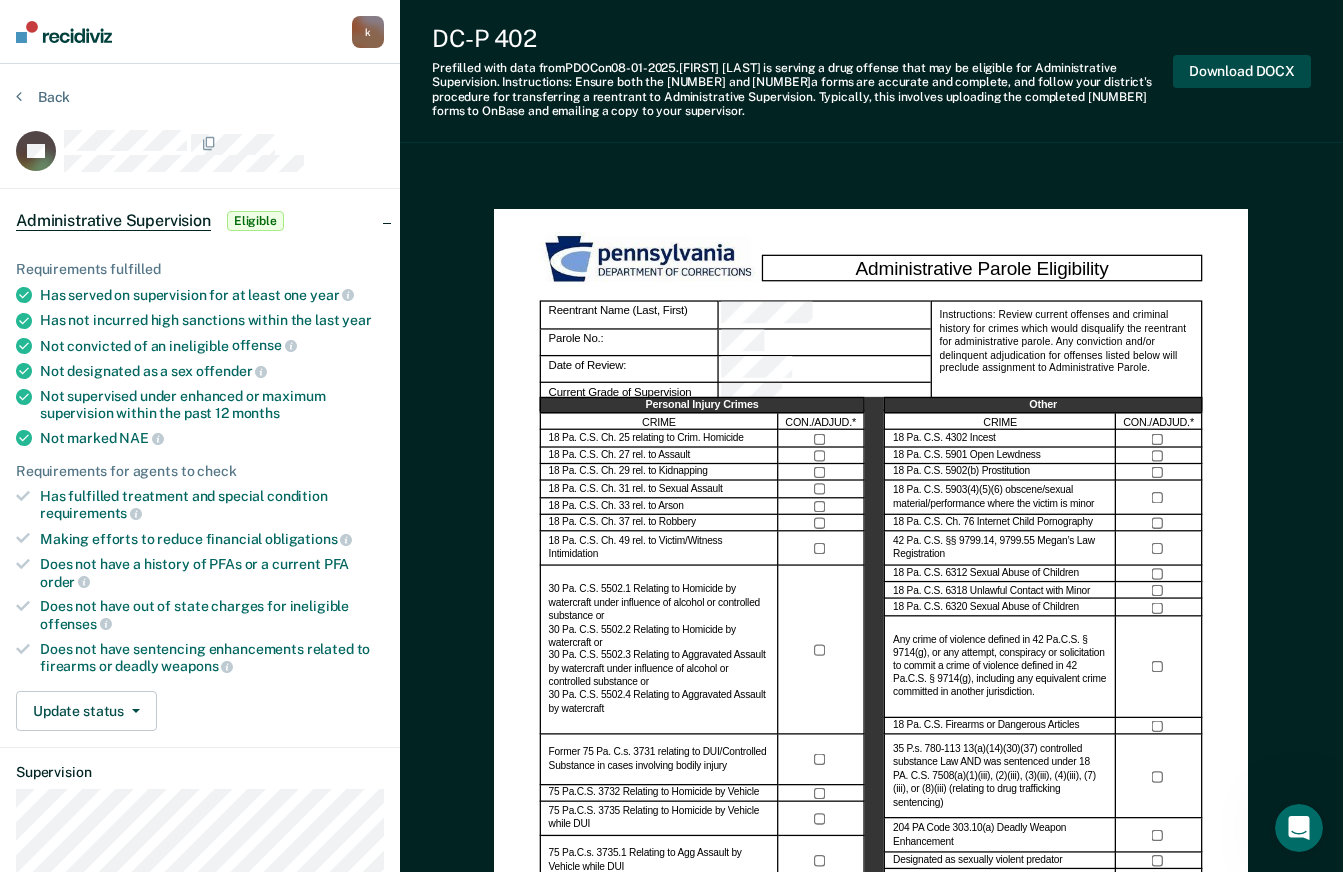 click on "Download DOCX" at bounding box center [1242, 71] 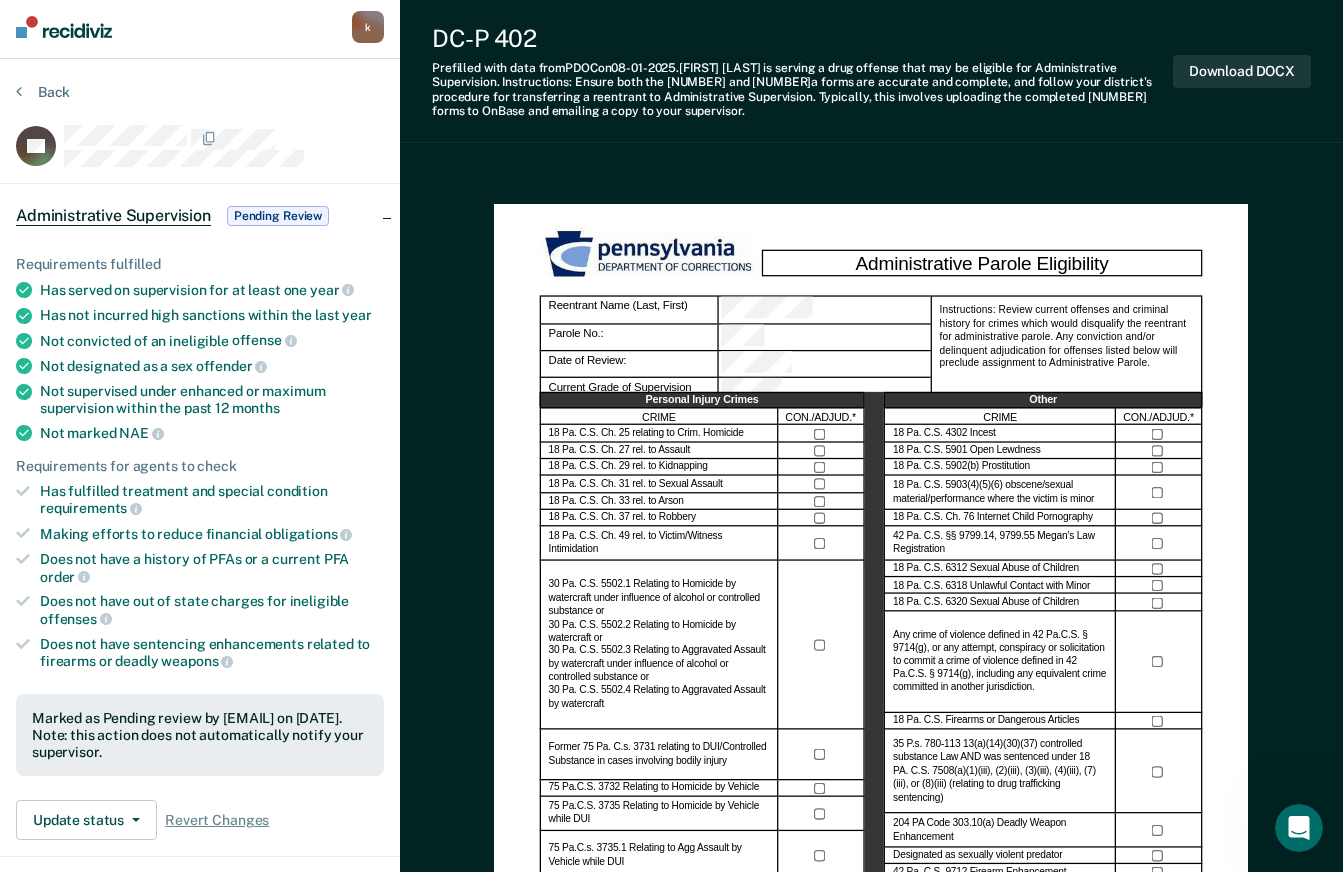 scroll, scrollTop: 0, scrollLeft: 0, axis: both 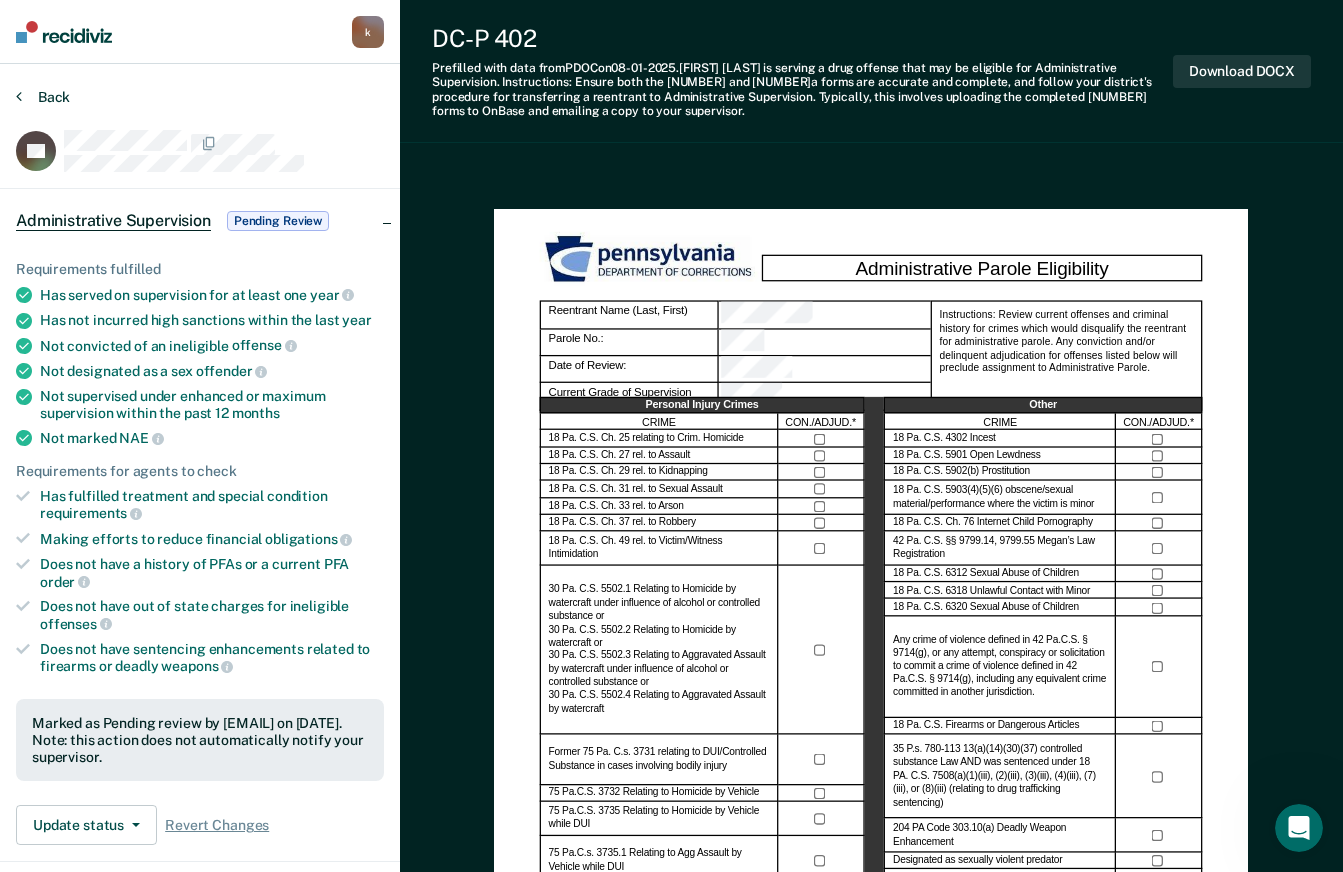 click on "Back" at bounding box center (43, 97) 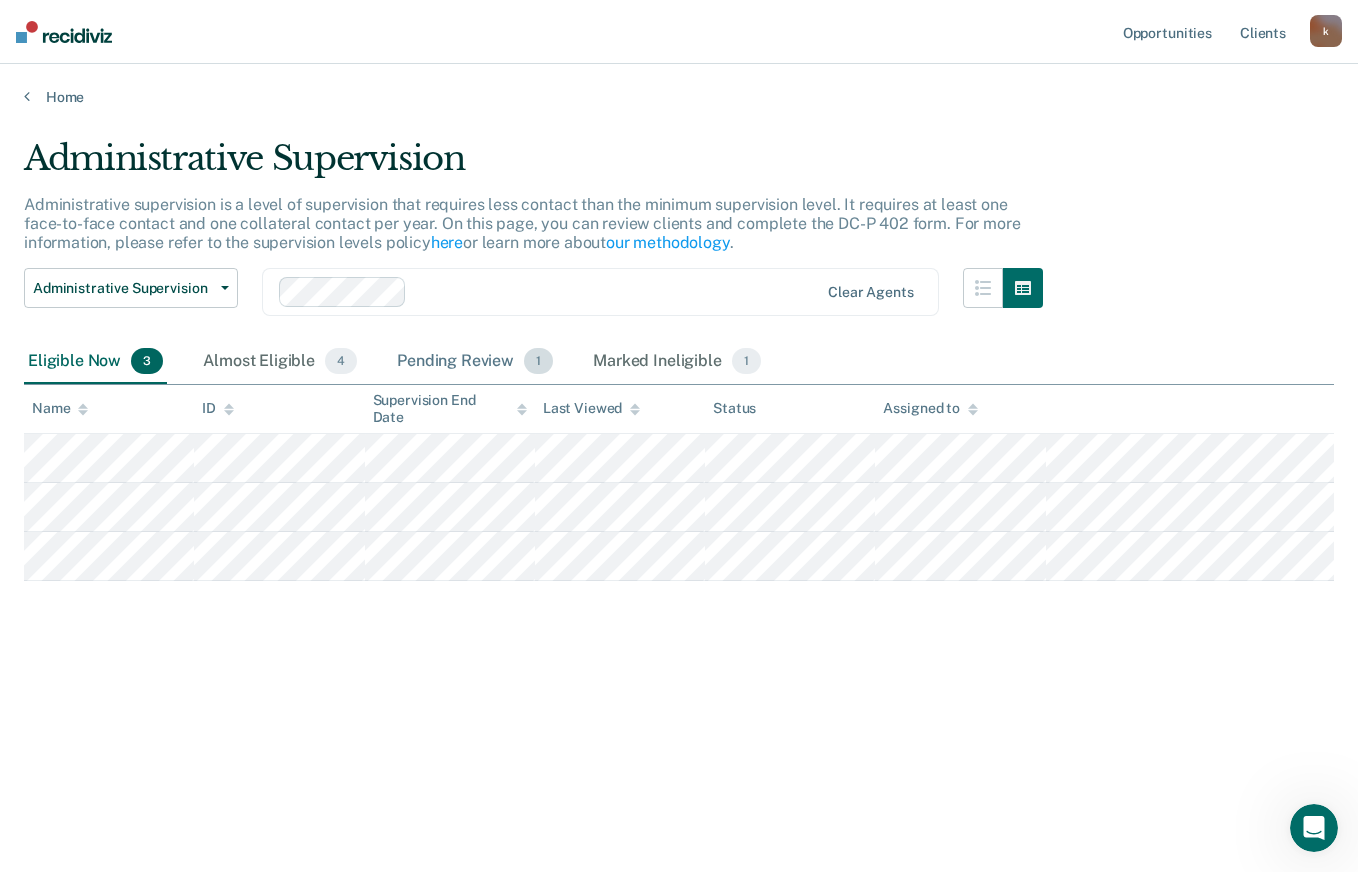 click on "Pending Review 1" at bounding box center [475, 362] 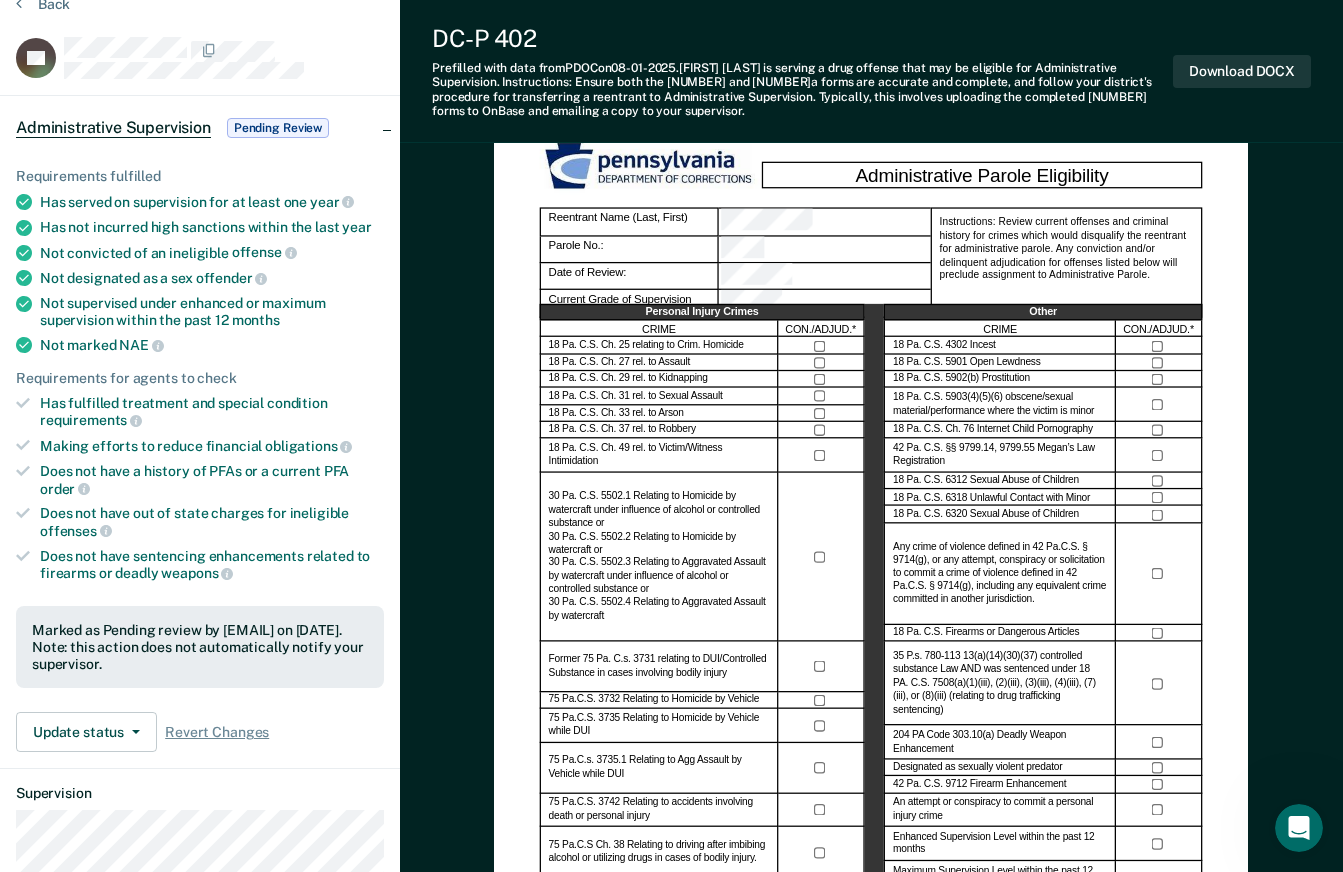 scroll, scrollTop: 300, scrollLeft: 0, axis: vertical 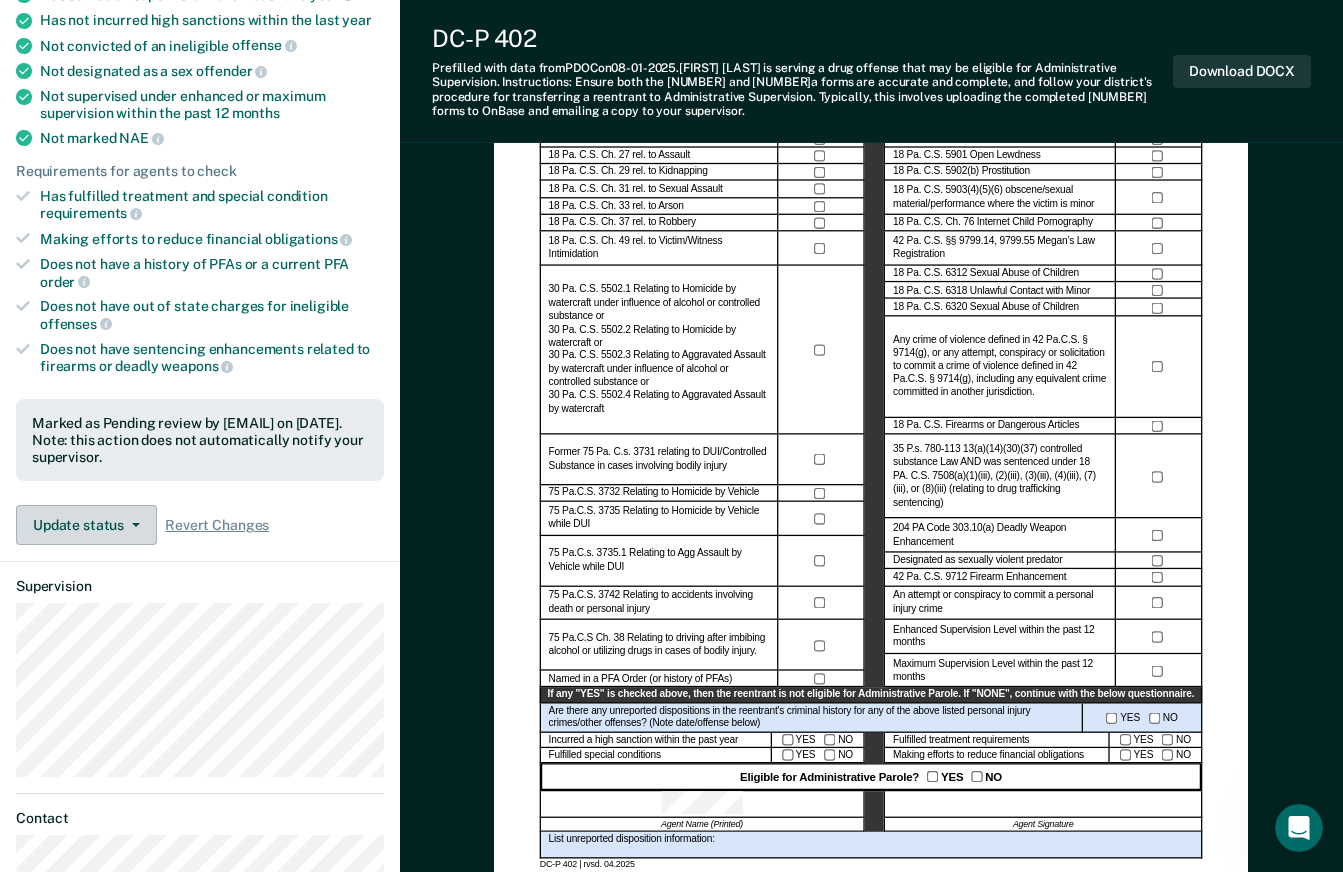 click on "Update status" at bounding box center [86, 525] 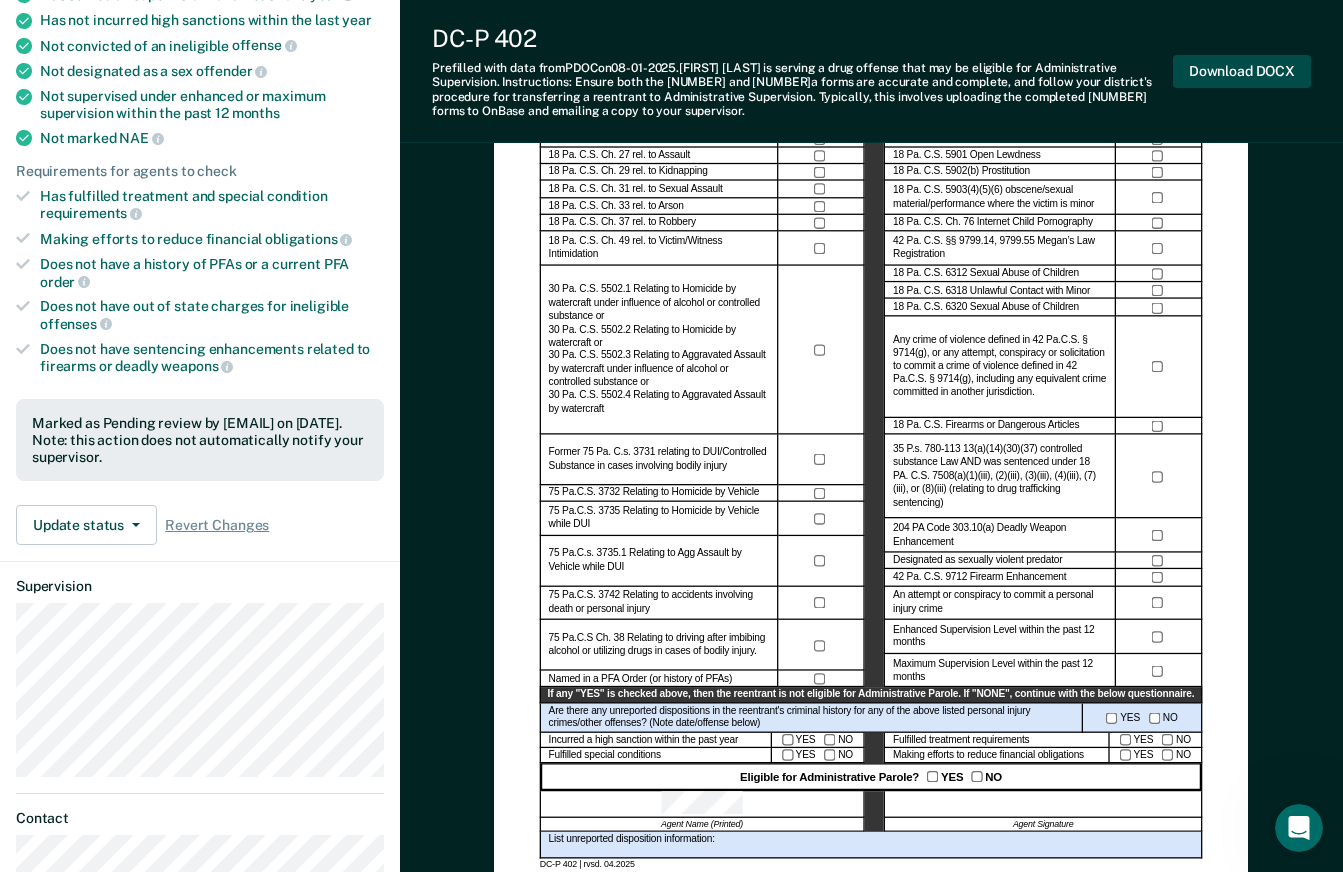 click on "Download DOCX" at bounding box center (1242, 71) 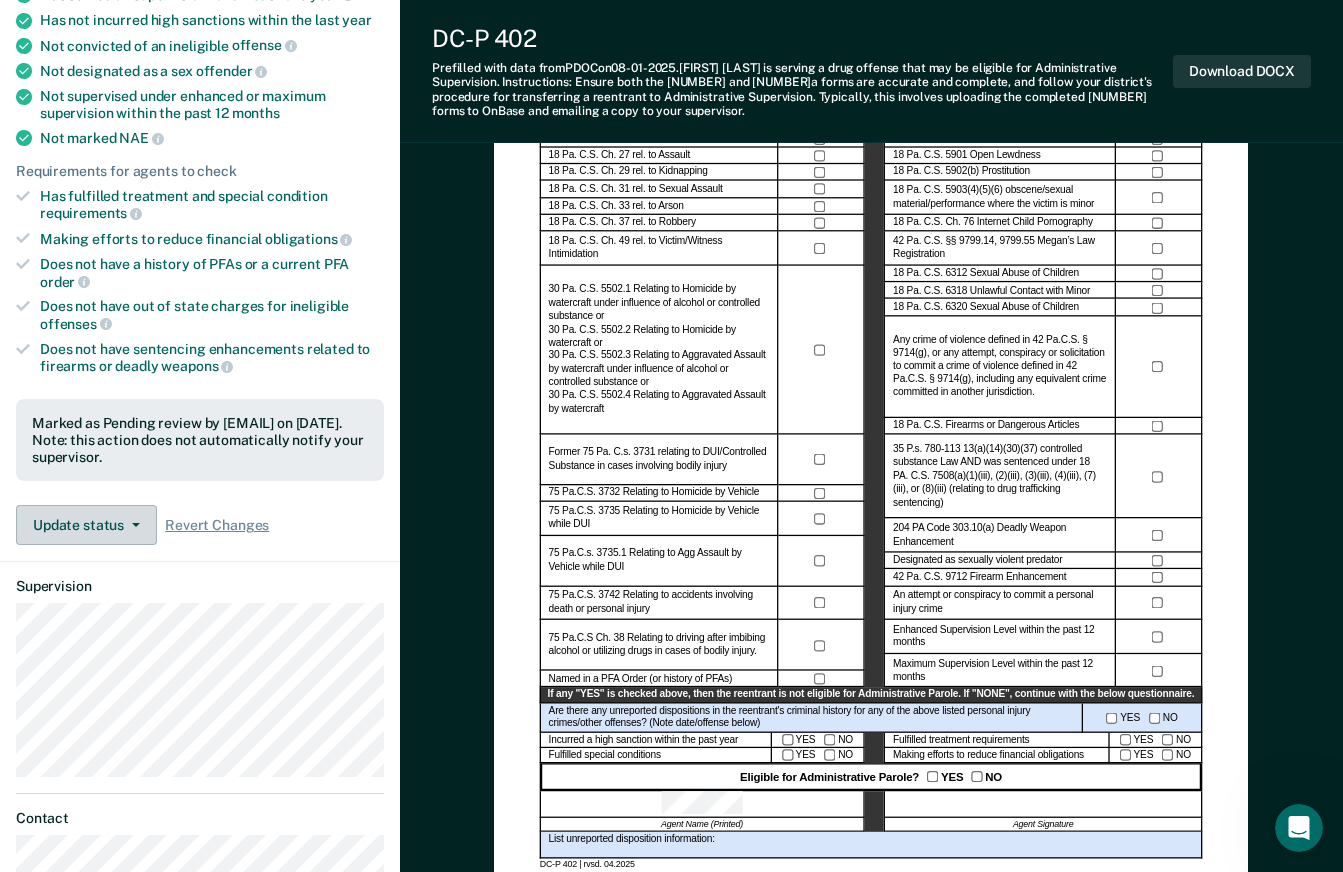 click on "Update status" at bounding box center [86, 525] 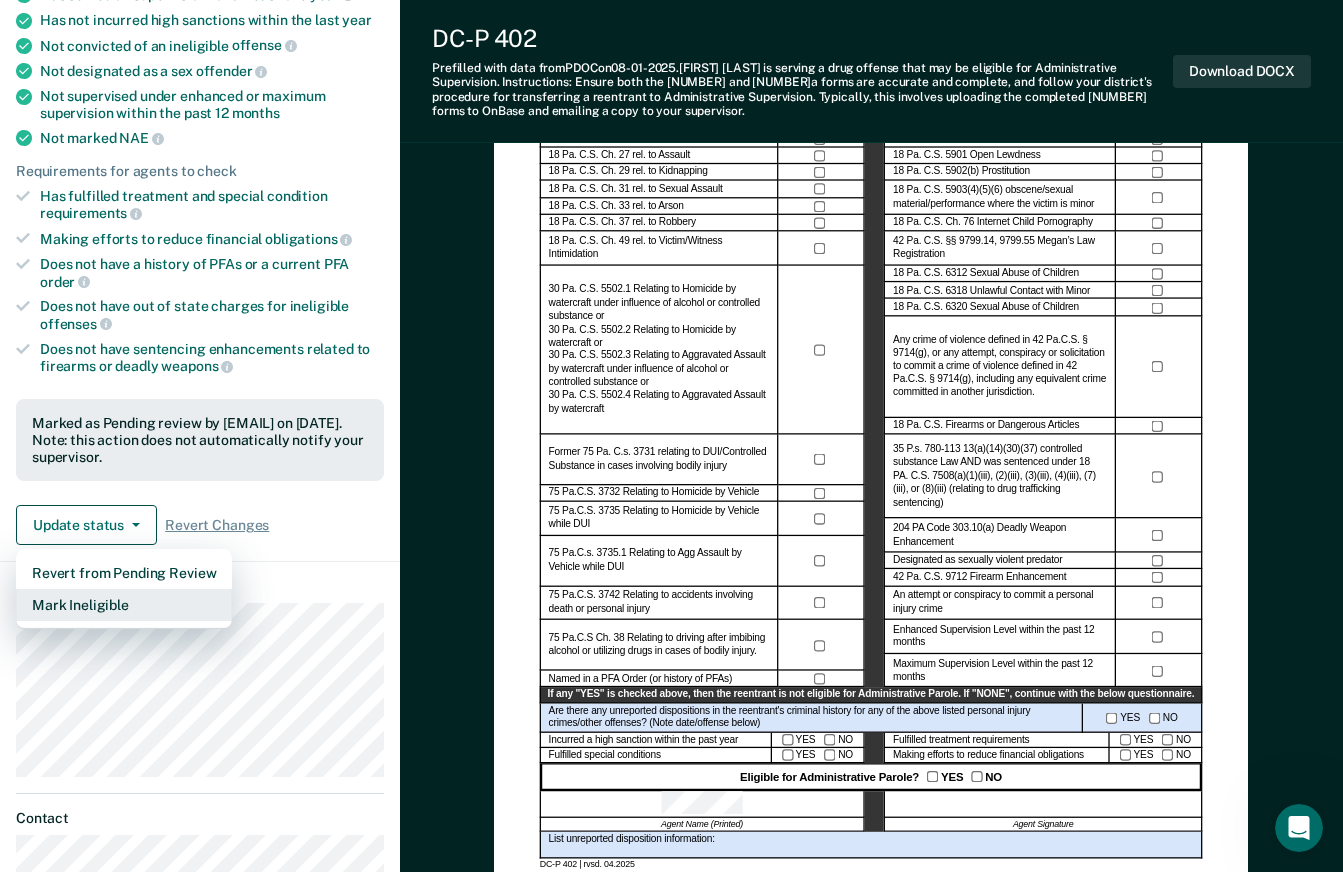 click on "Mark Ineligible" at bounding box center [124, 605] 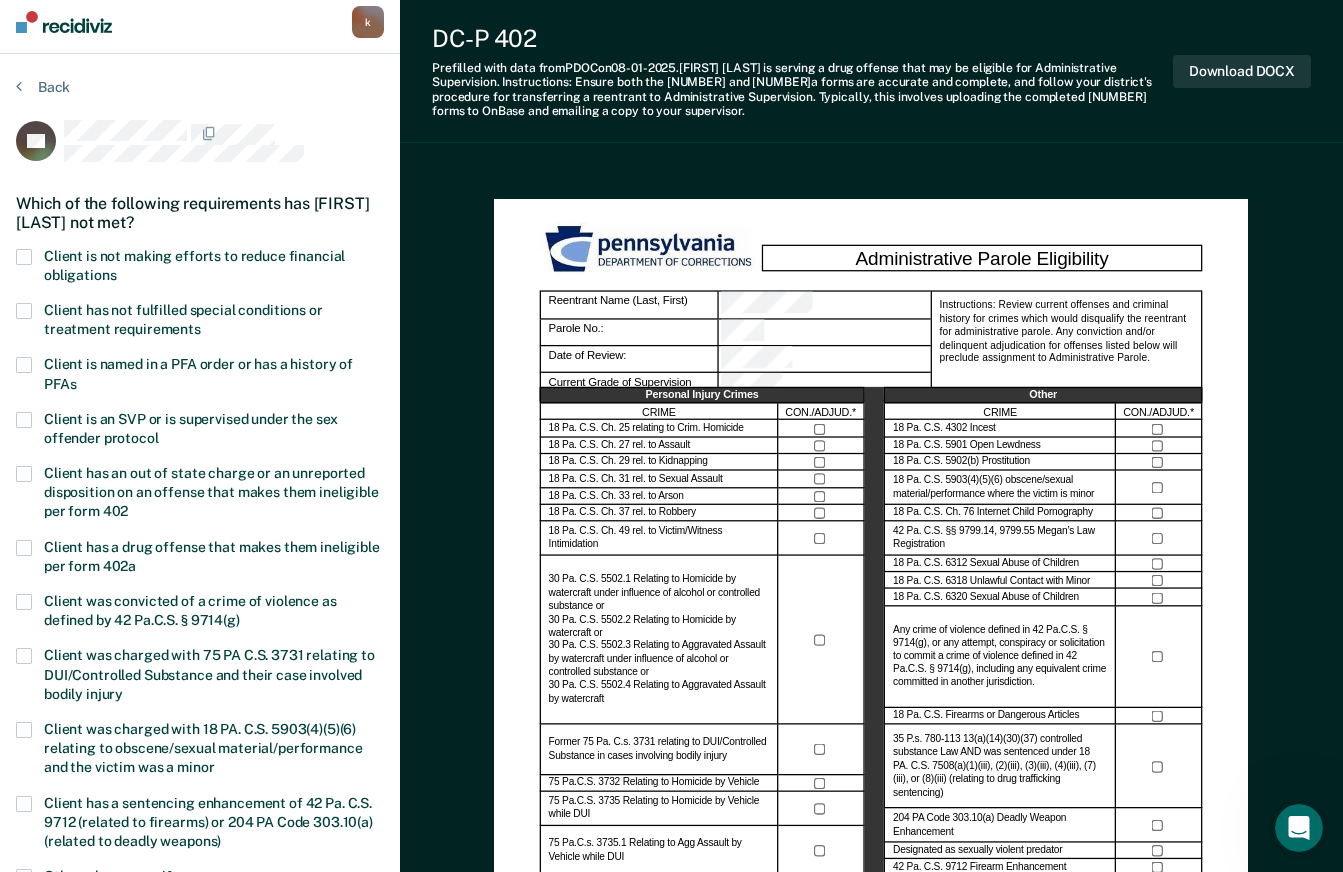 scroll, scrollTop: 0, scrollLeft: 0, axis: both 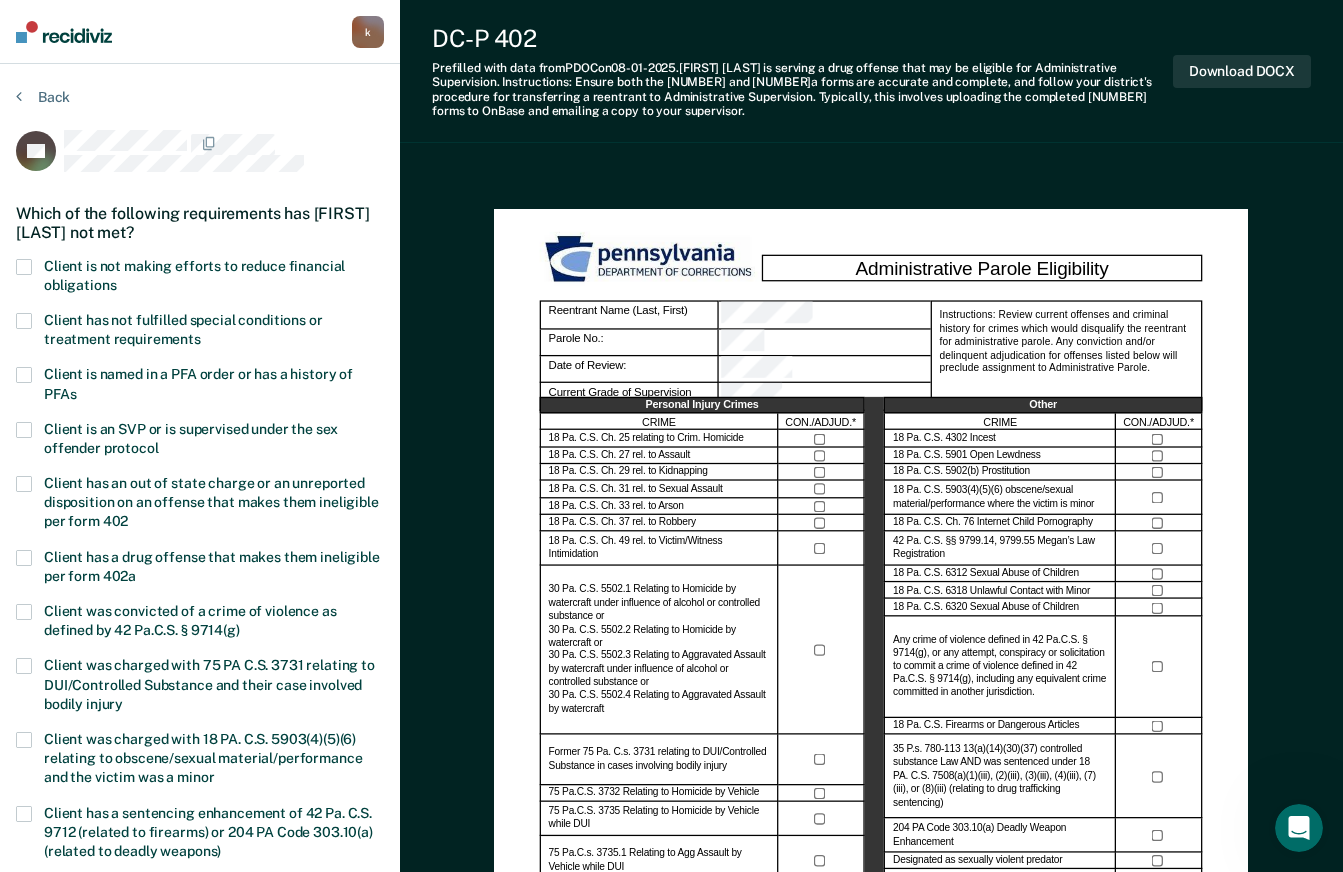 click at bounding box center [24, 375] 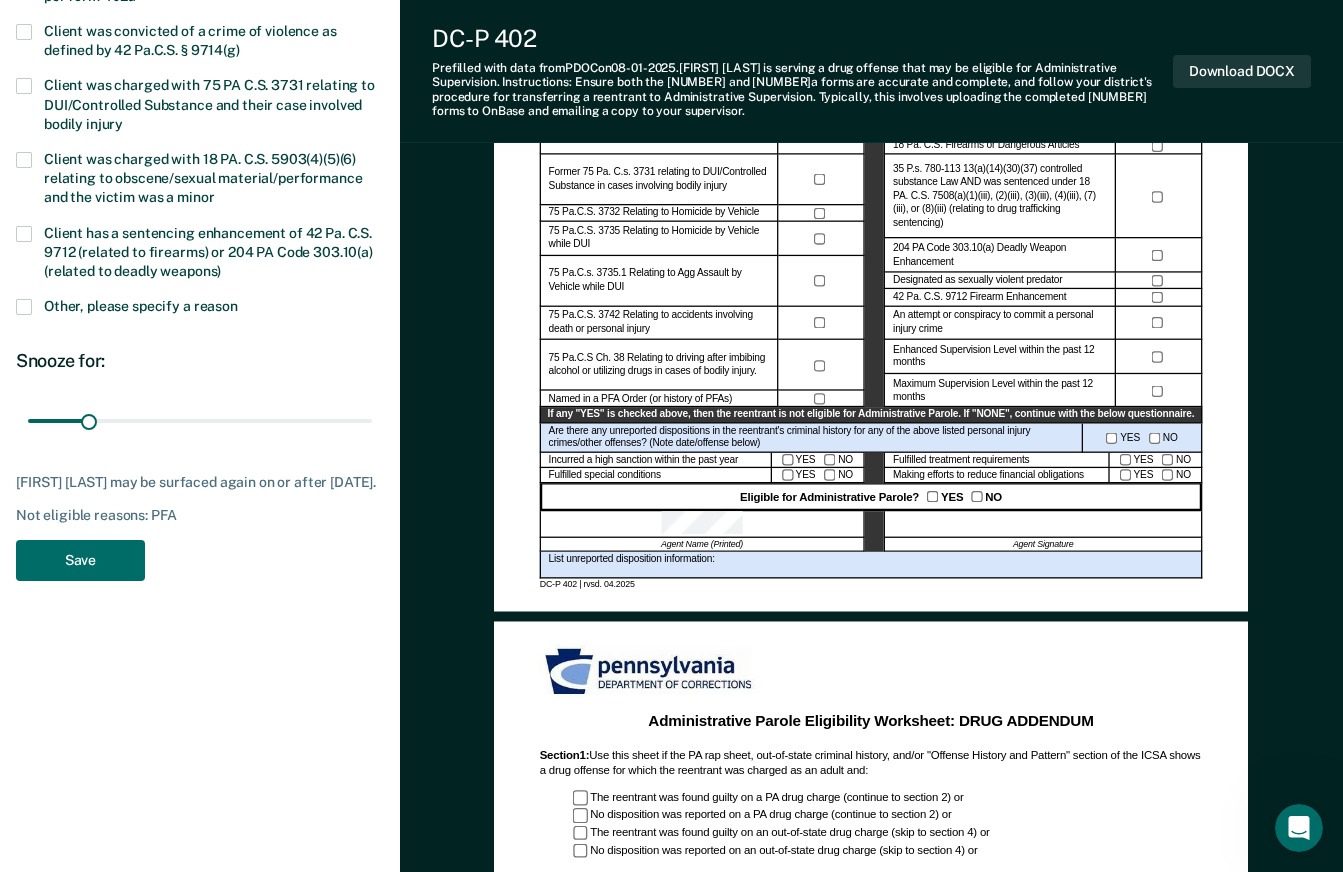 scroll, scrollTop: 600, scrollLeft: 0, axis: vertical 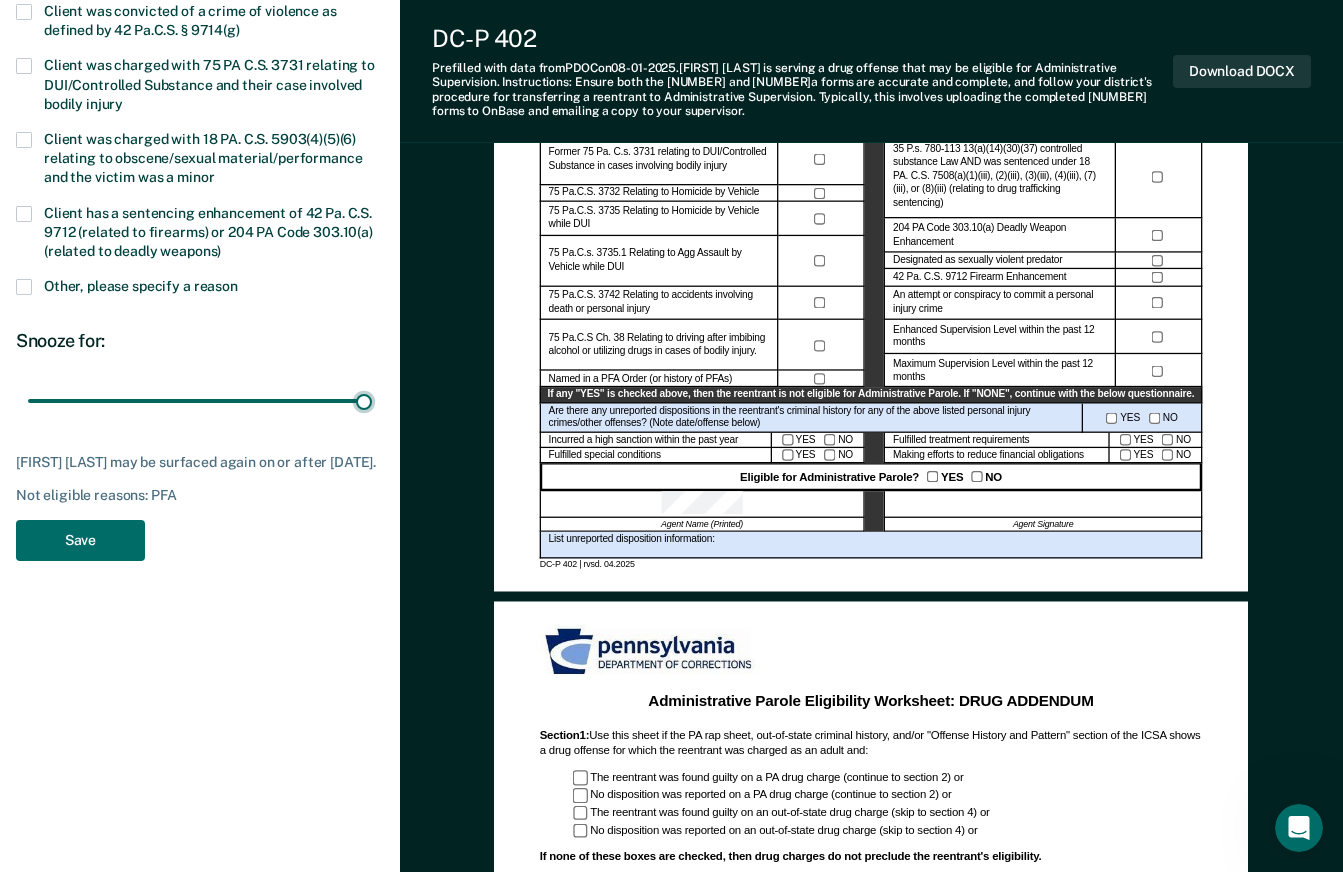drag, startPoint x: 91, startPoint y: 397, endPoint x: 431, endPoint y: 420, distance: 340.77704 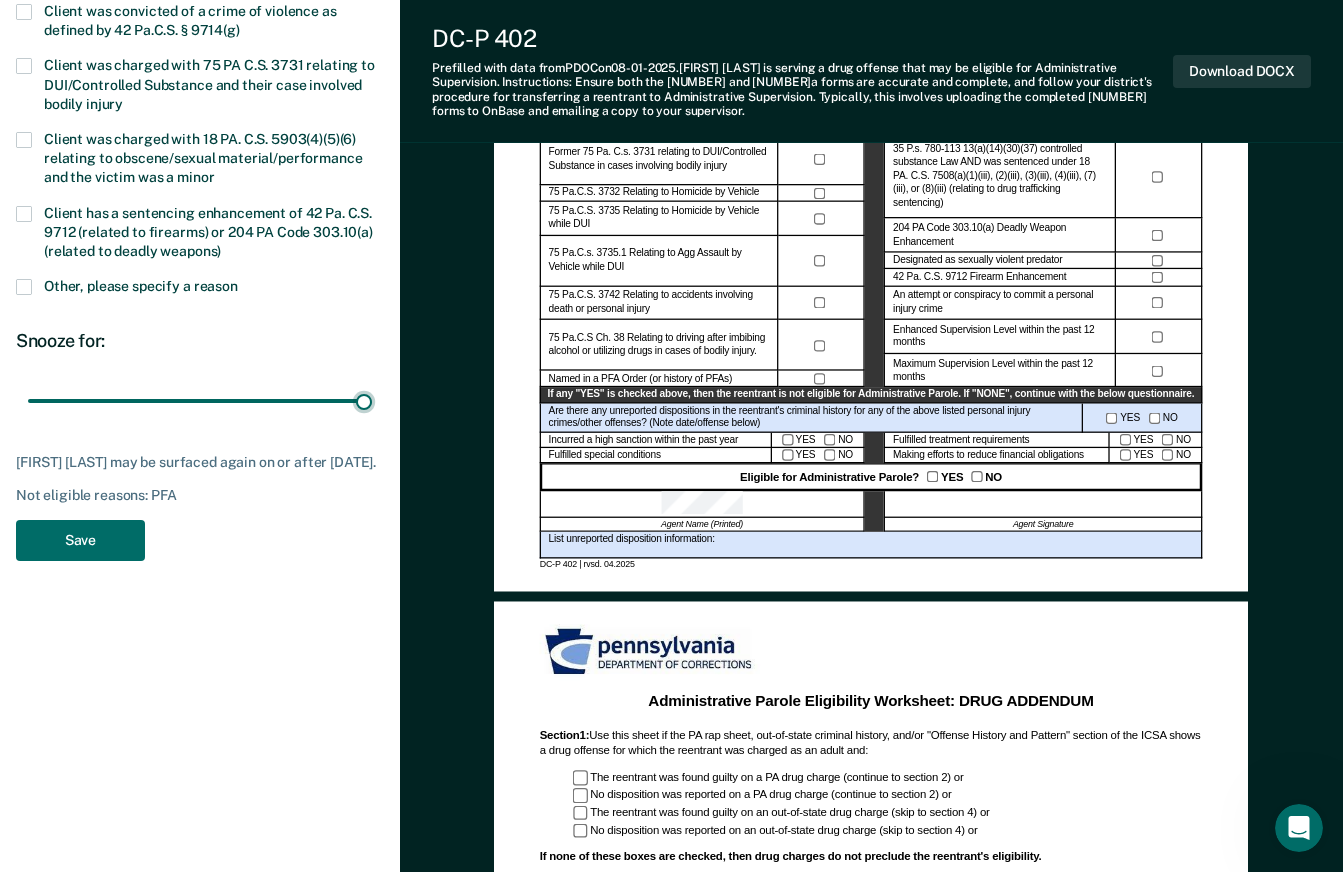 type on "180" 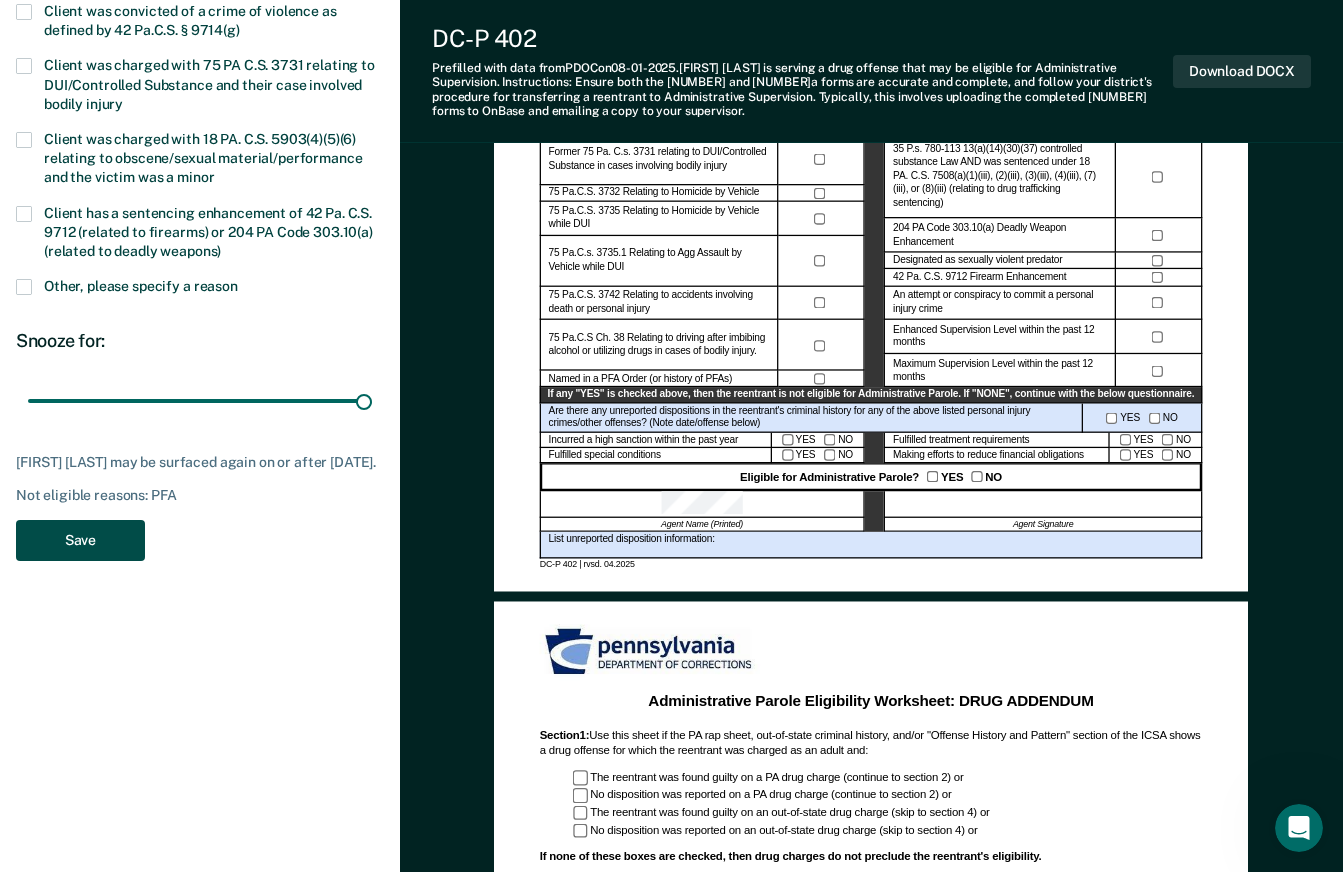 click on "Save" at bounding box center (80, 540) 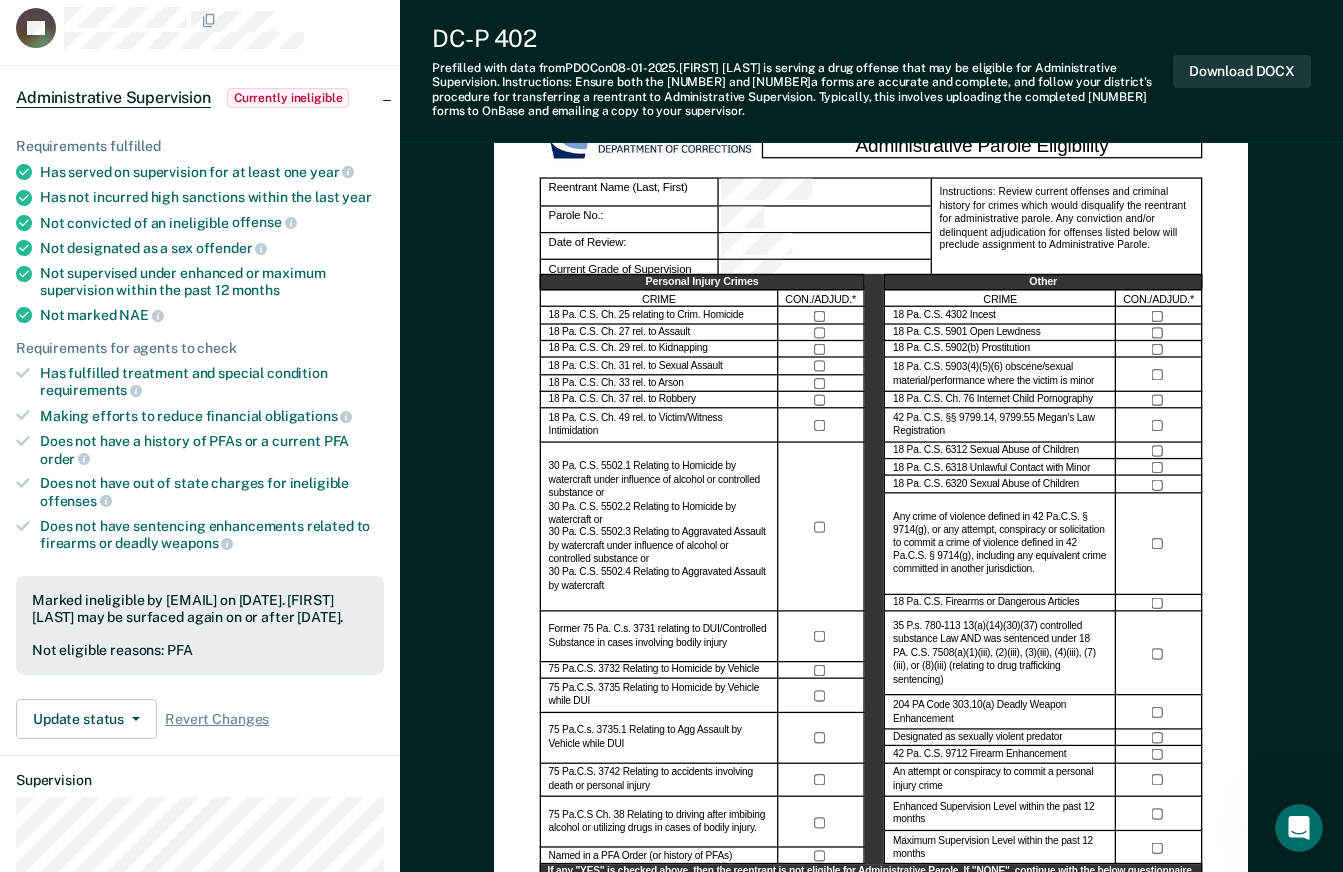 scroll, scrollTop: 0, scrollLeft: 0, axis: both 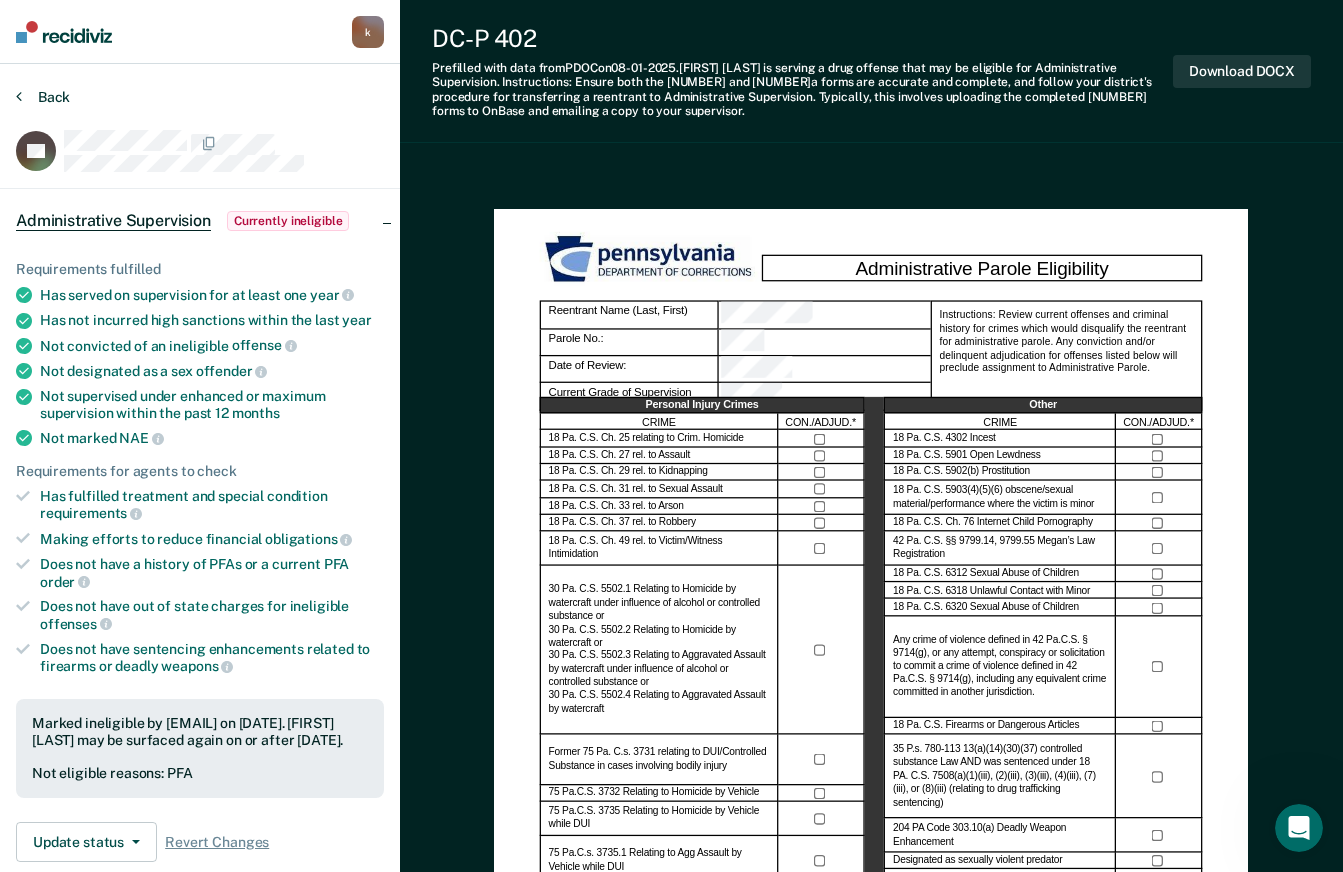 click on "Back" at bounding box center [43, 97] 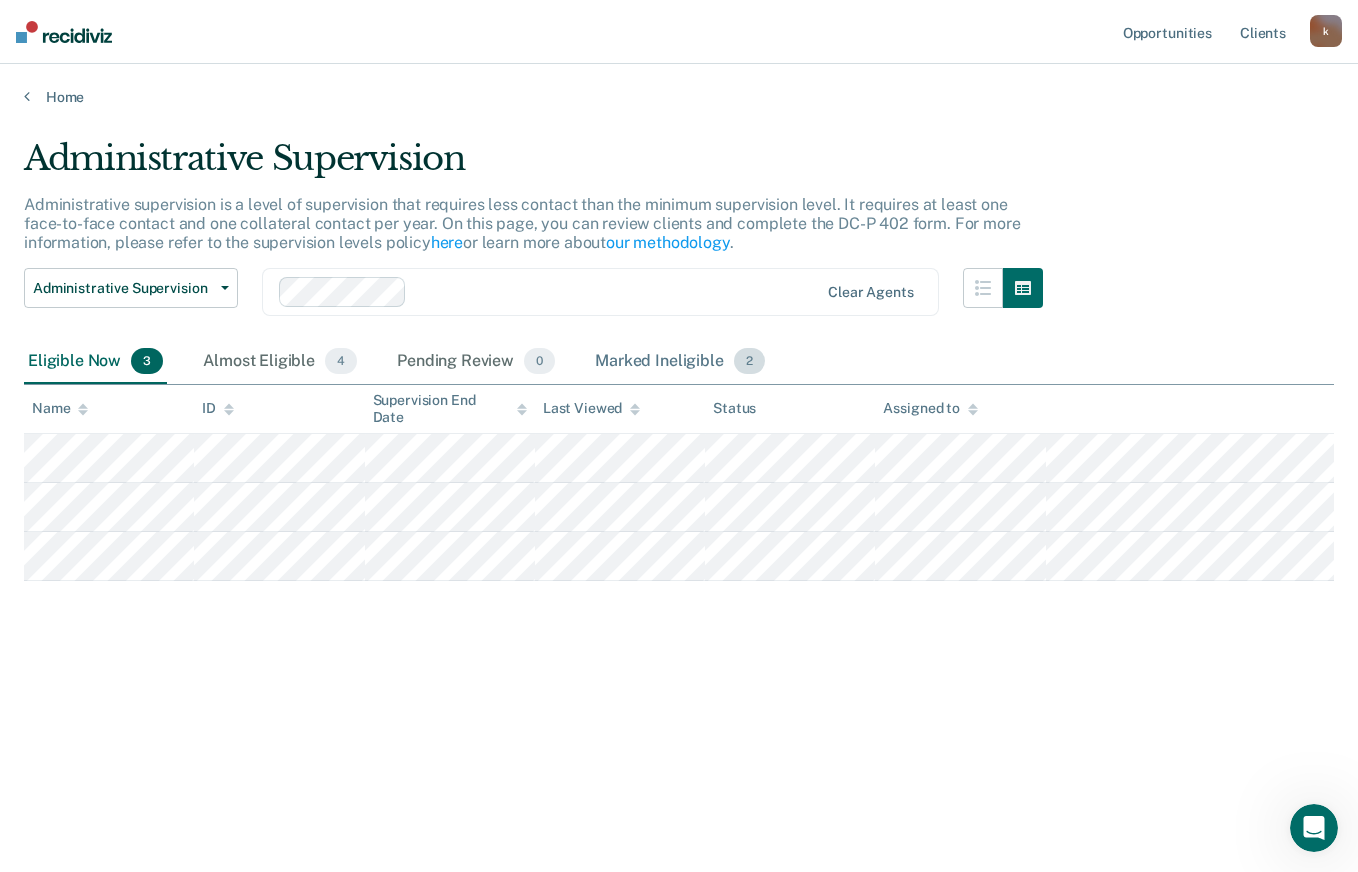 click on "Marked Ineligible 2" at bounding box center (680, 362) 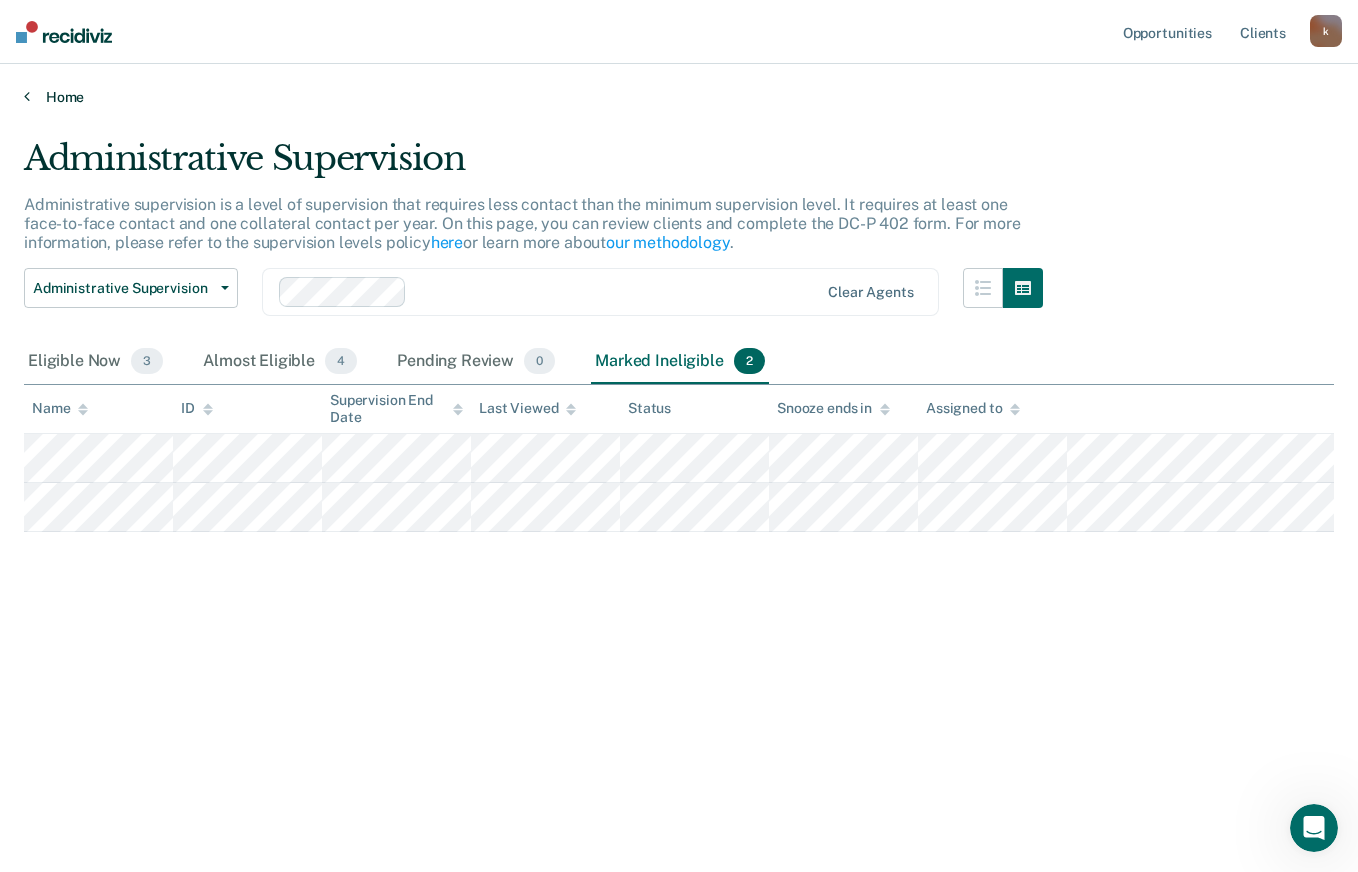 click on "Home" at bounding box center (679, 97) 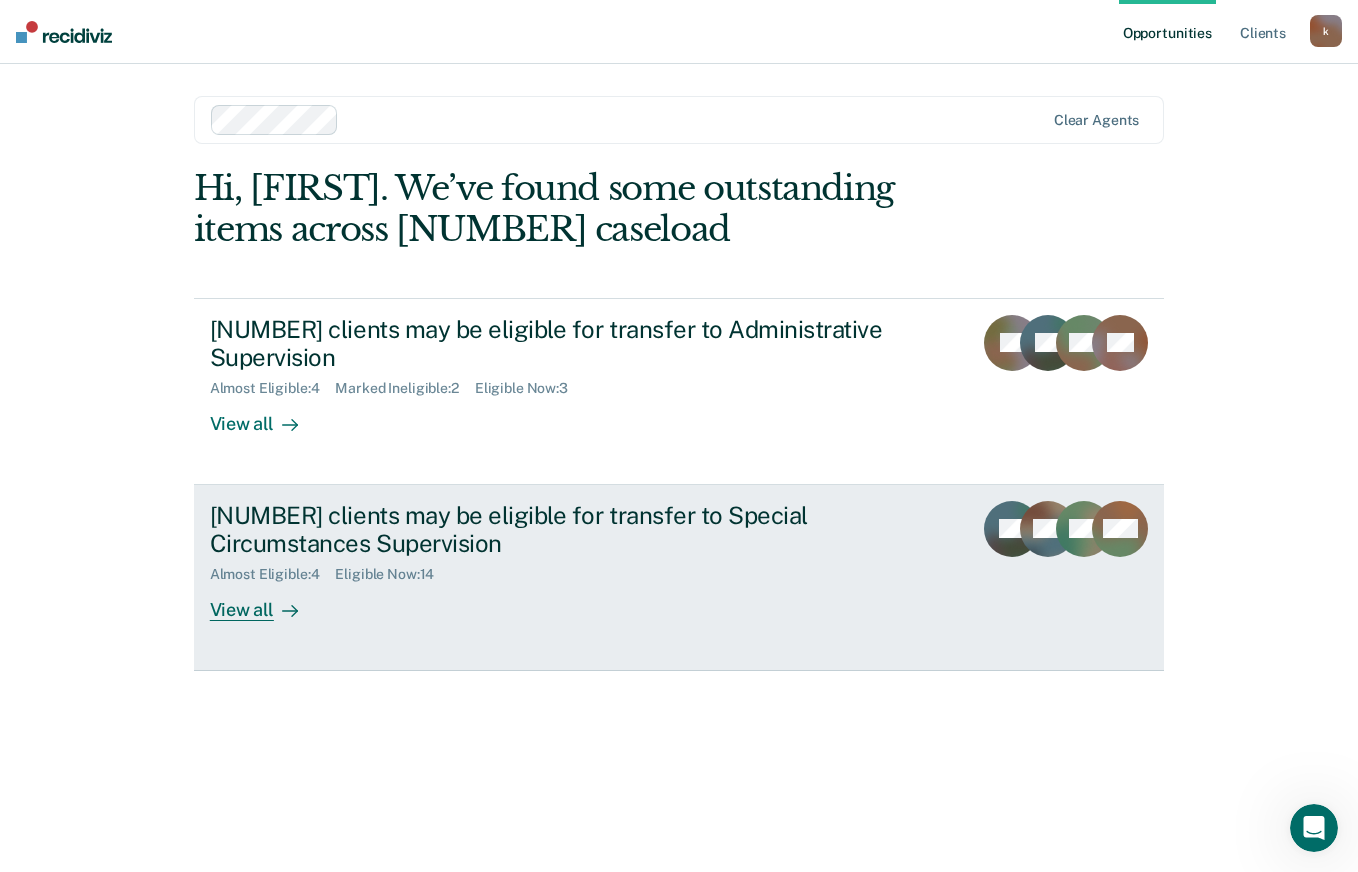 click on "[NUMBER] clients may be eligible for transfer to Special Circumstances Supervision" at bounding box center [561, 530] 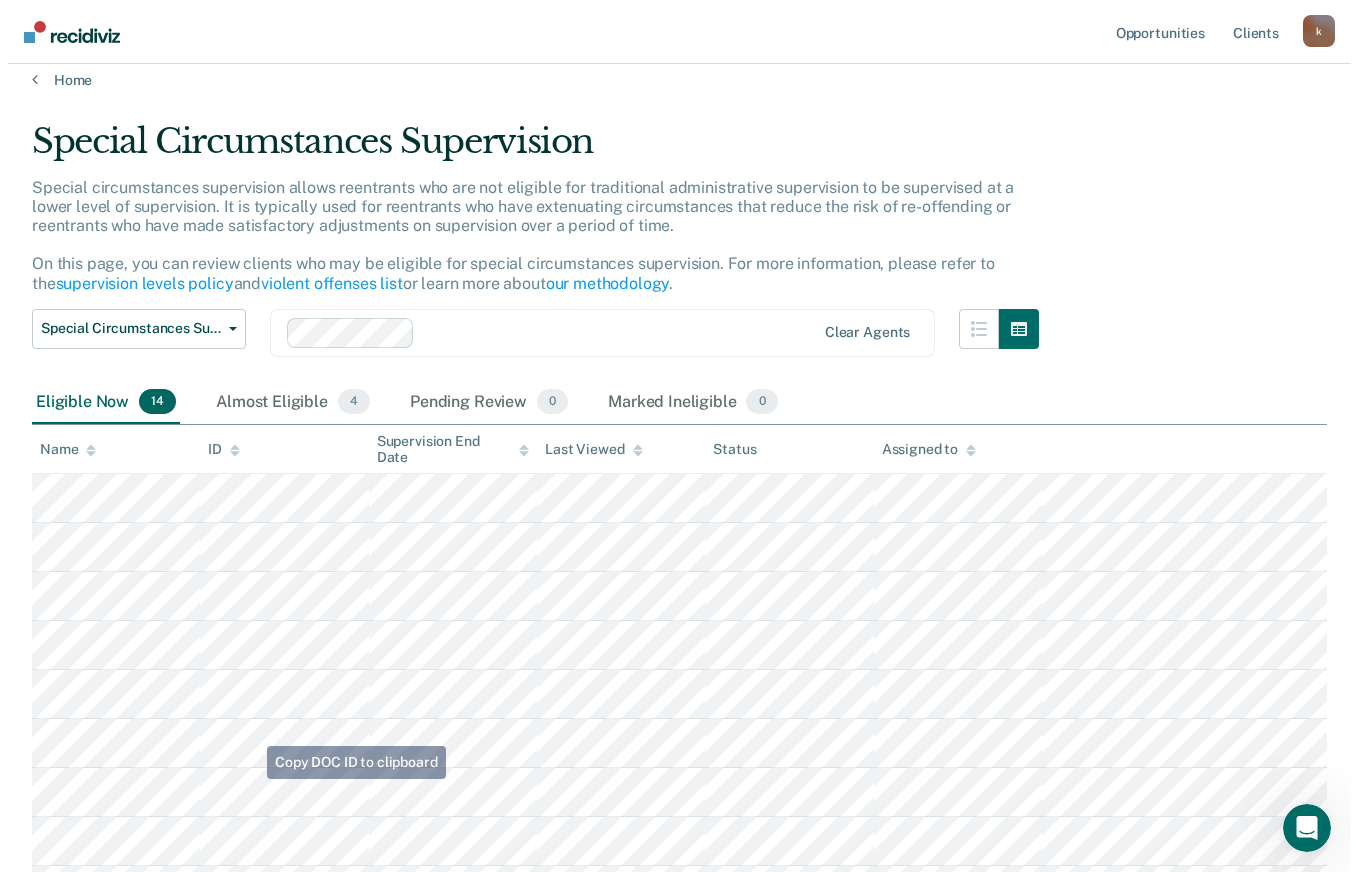 scroll, scrollTop: 0, scrollLeft: 0, axis: both 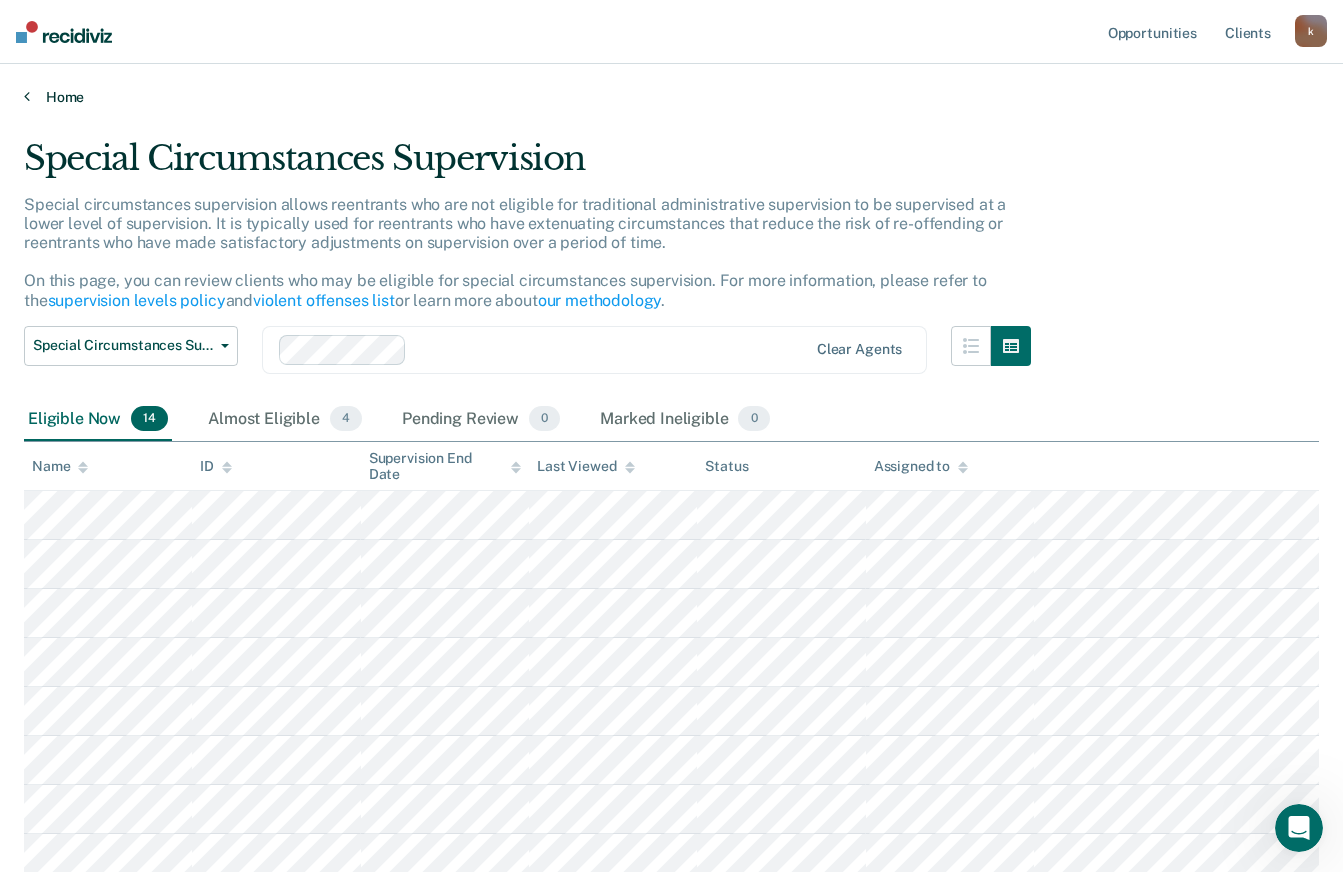 click on "Home" at bounding box center [671, 97] 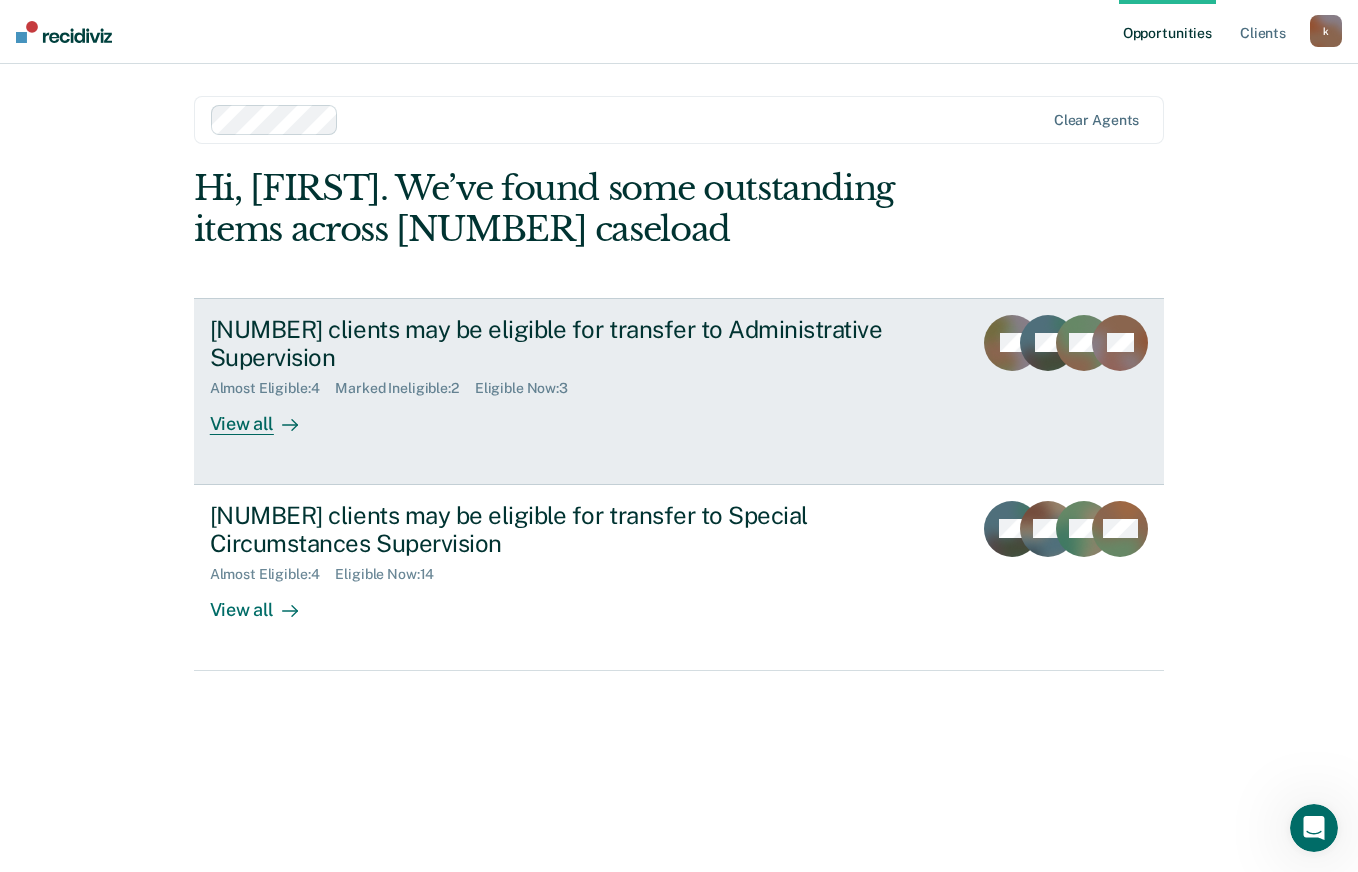 click on "[NUMBER] clients may be eligible for transfer to Administrative Supervision Almost Eligible : [NUMBER] Marked Ineligible : [NUMBER] Eligible Now : [NUMBER] View all" at bounding box center (585, 375) 